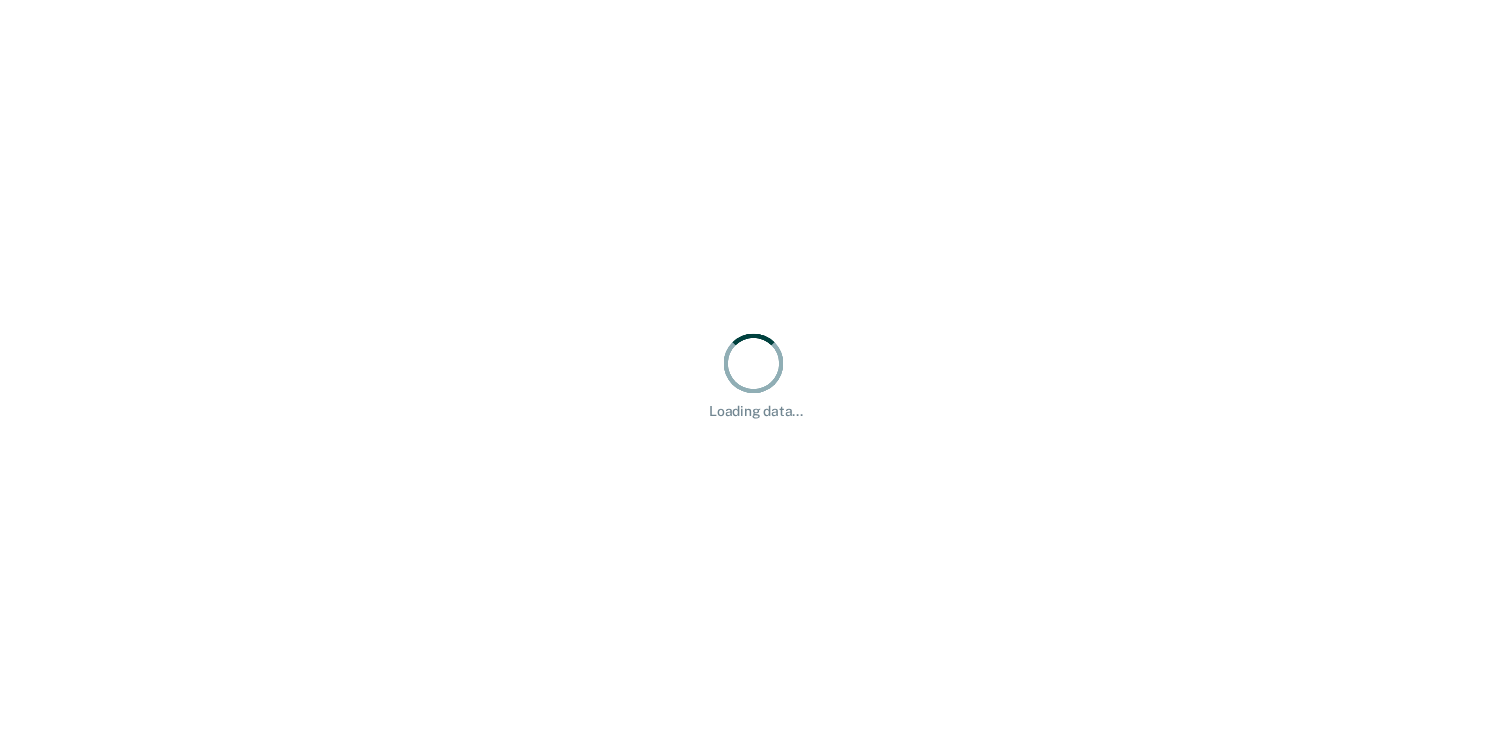 scroll, scrollTop: 0, scrollLeft: 0, axis: both 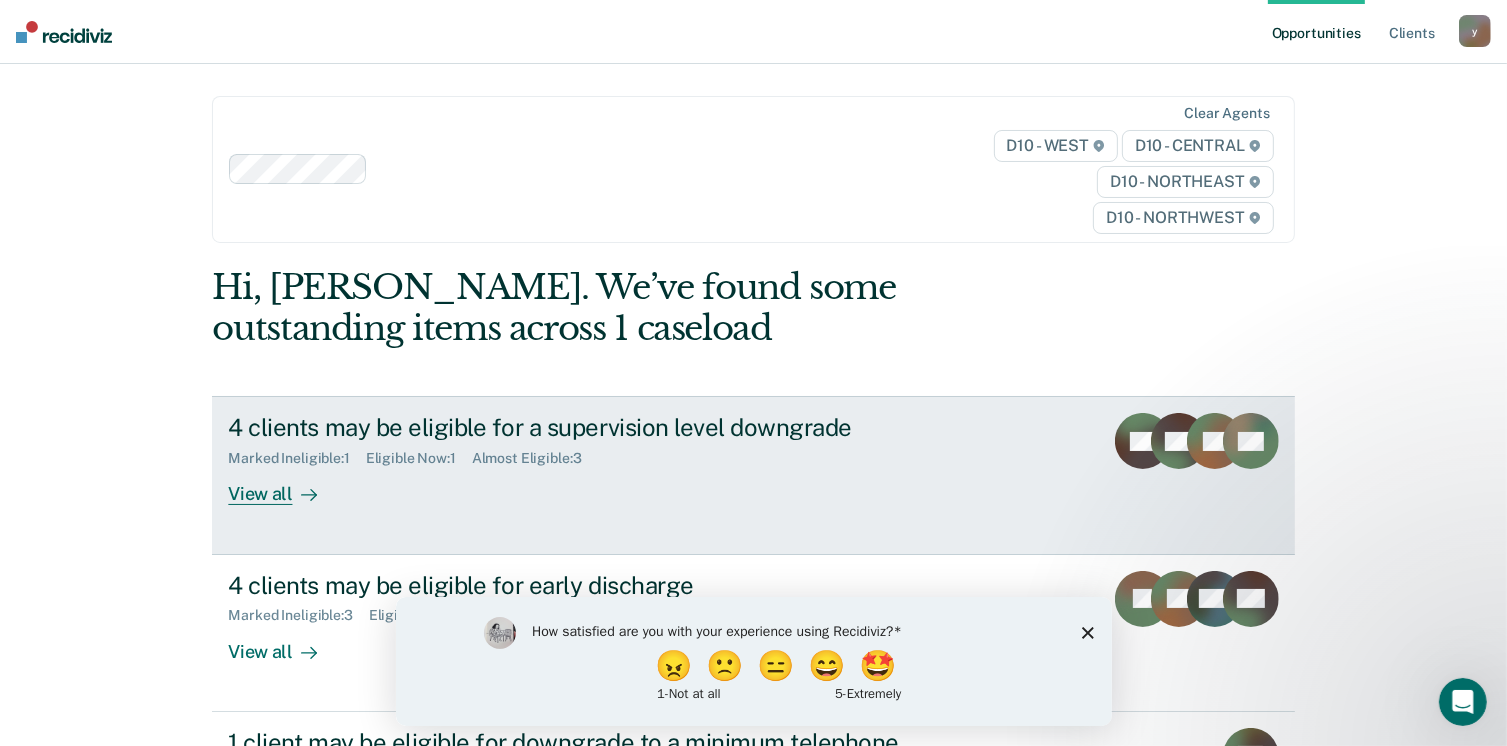 click on "View all" at bounding box center (284, 486) 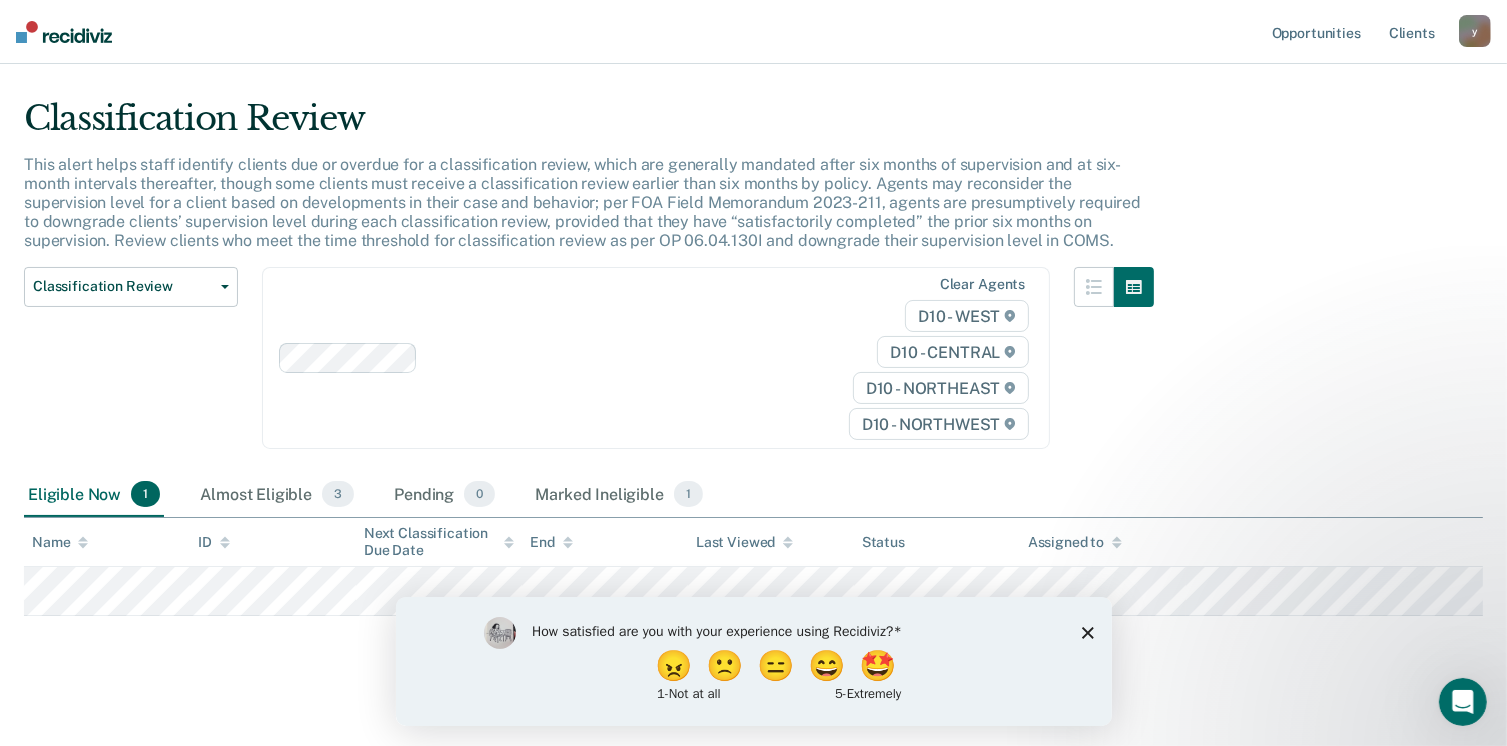 scroll, scrollTop: 52, scrollLeft: 0, axis: vertical 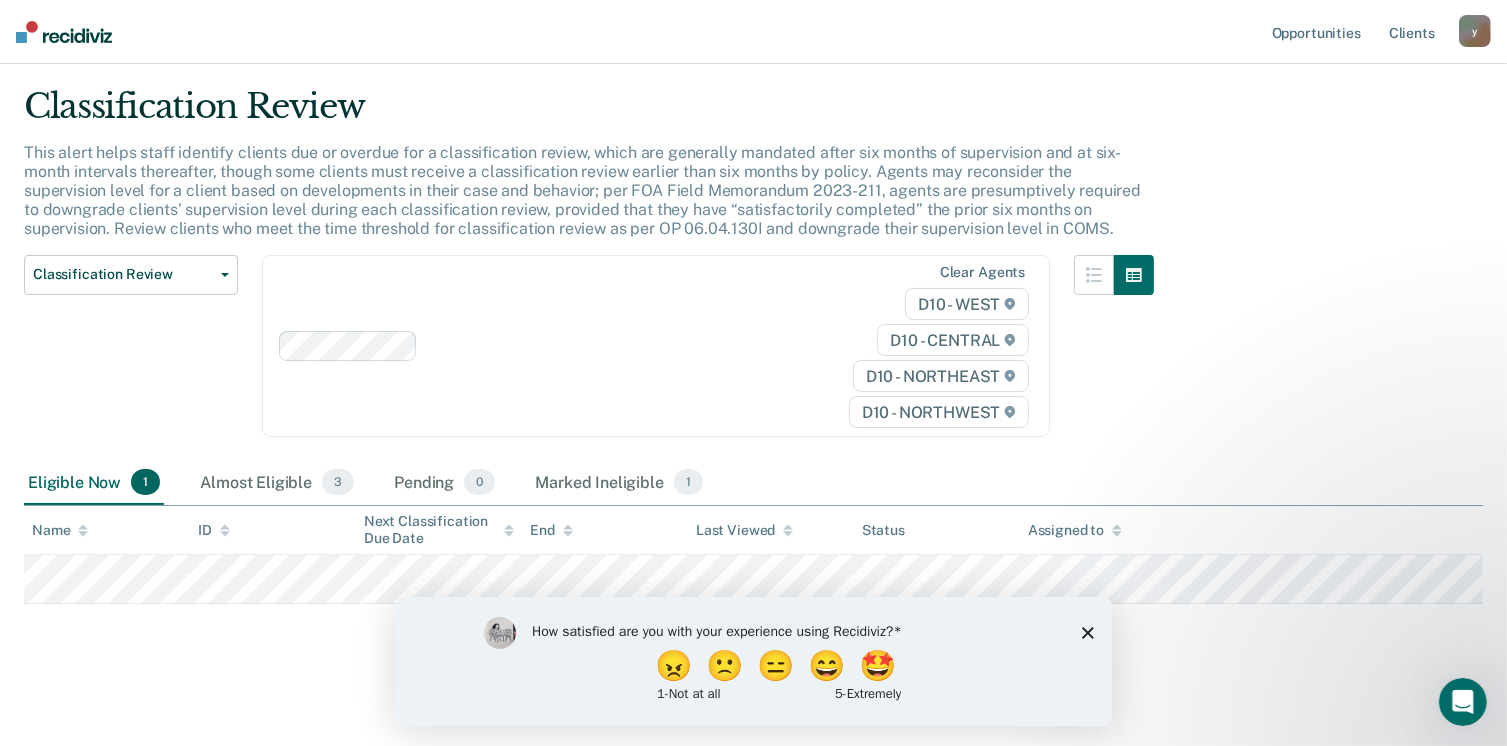 click 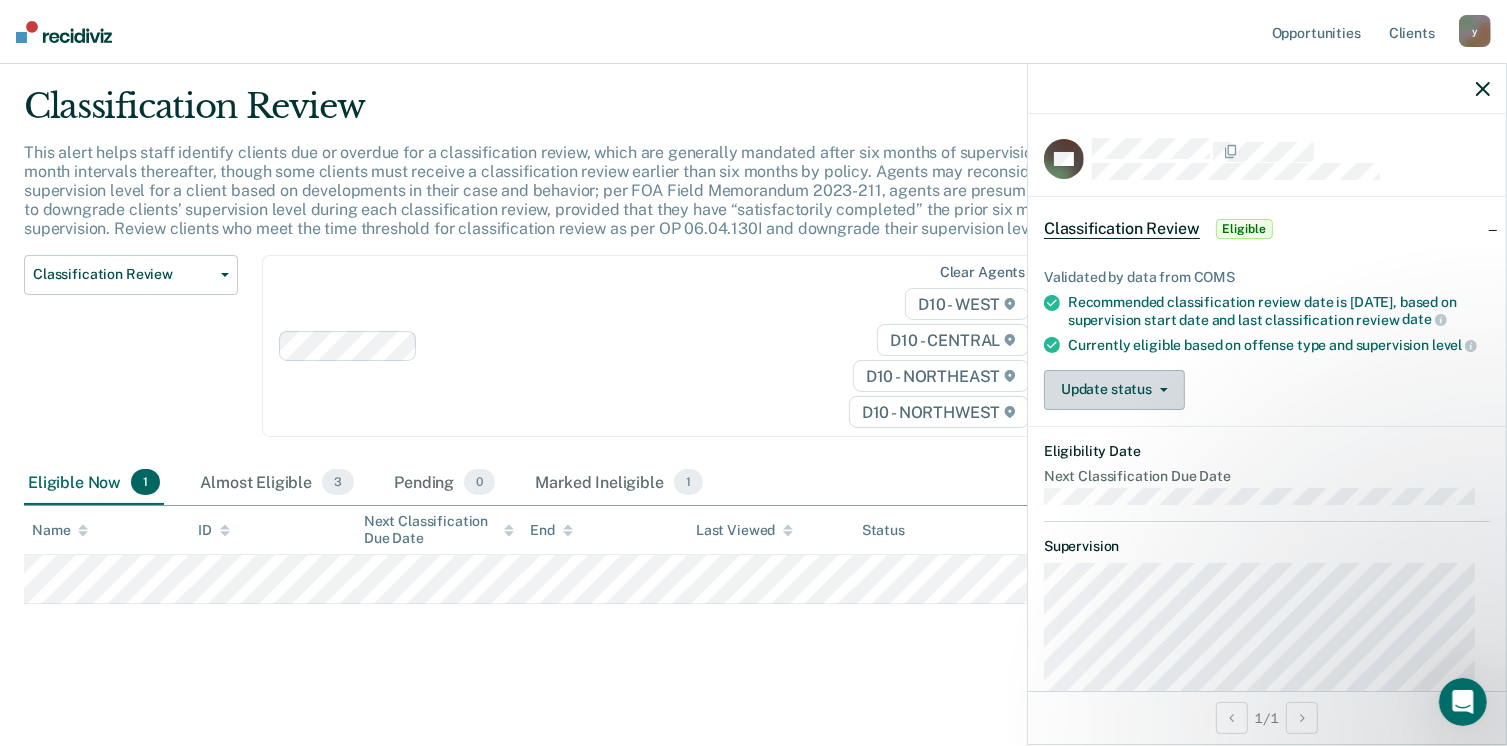 click on "Update status" at bounding box center (1114, 390) 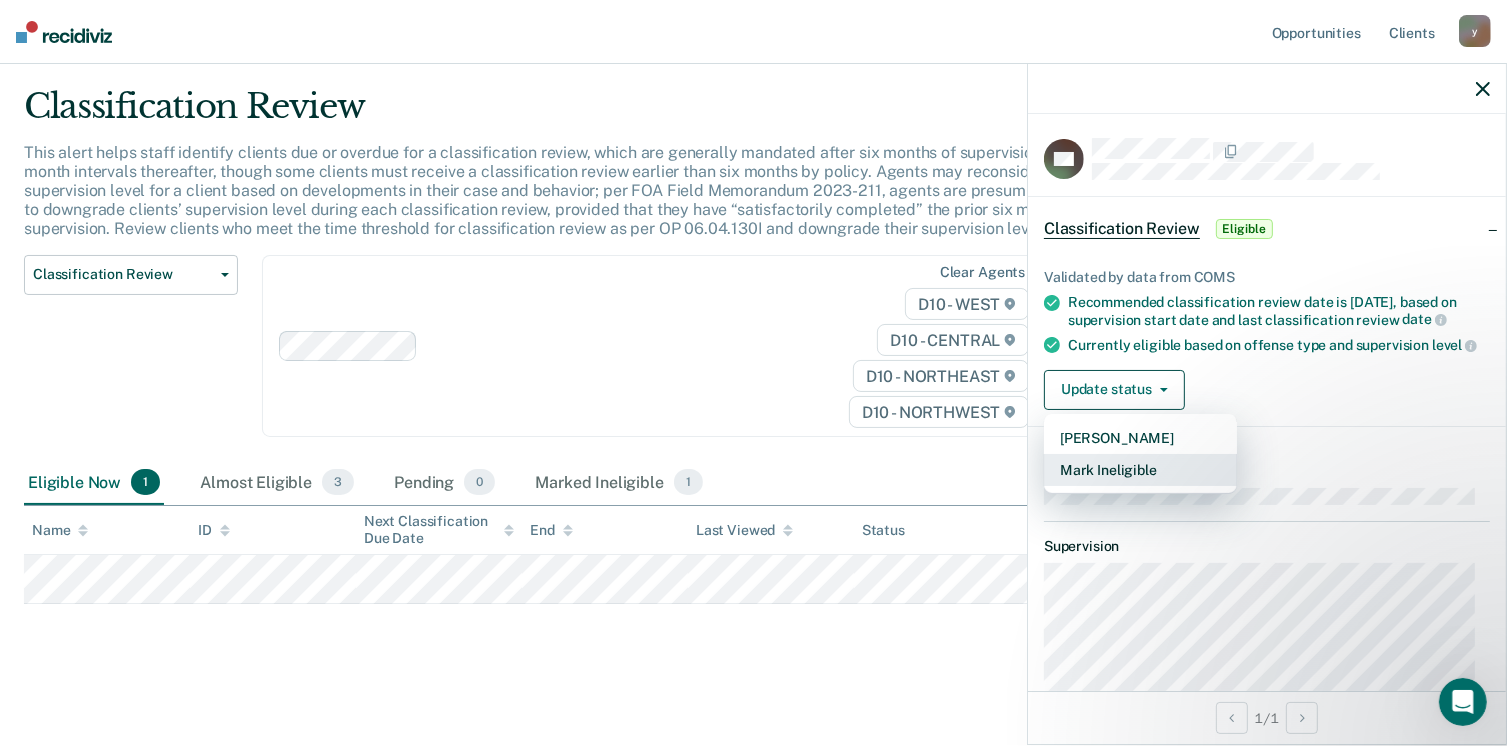 click on "Mark Ineligible" at bounding box center (1140, 470) 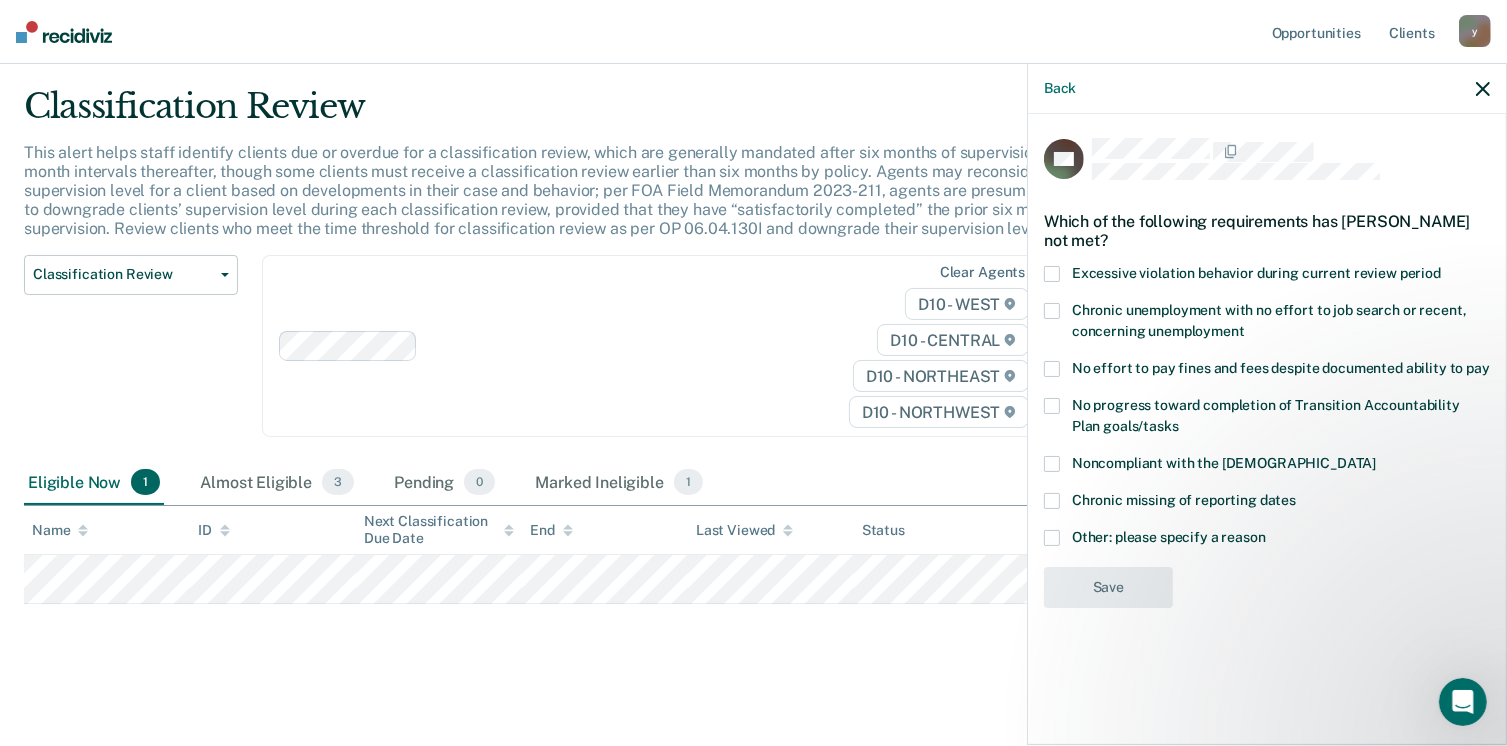 click at bounding box center [1052, 538] 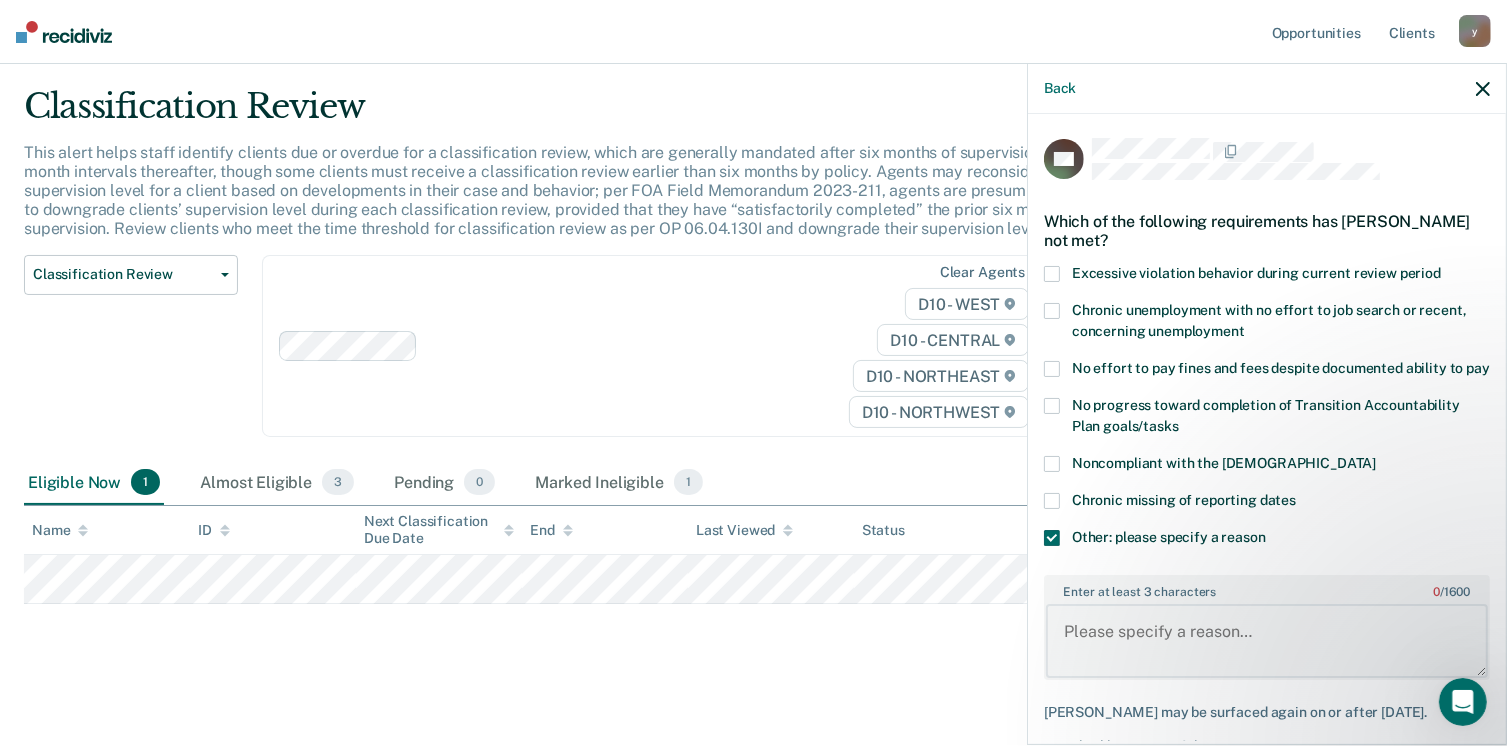 click on "Enter at least 3 characters 0  /  1600" at bounding box center (1267, 641) 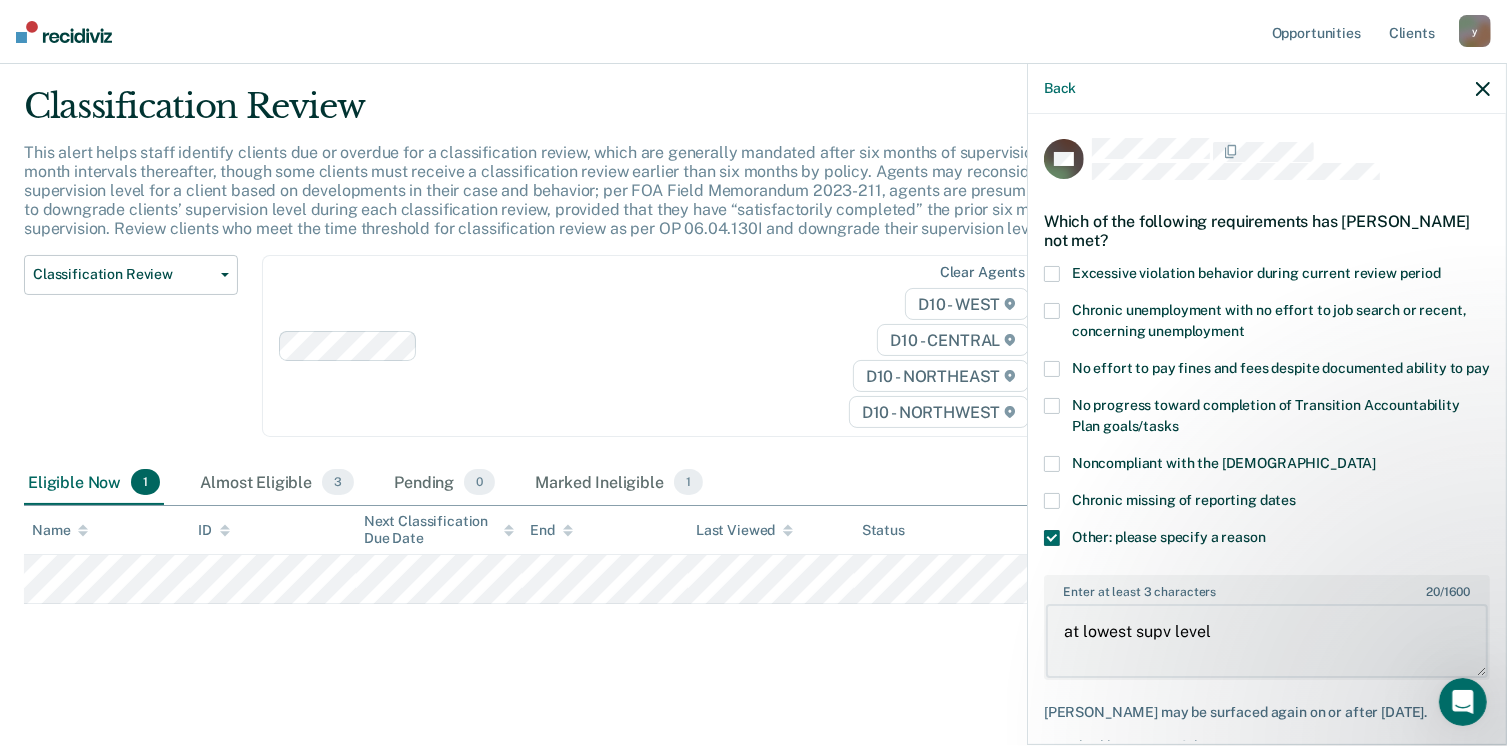 type on "at lowest supv level" 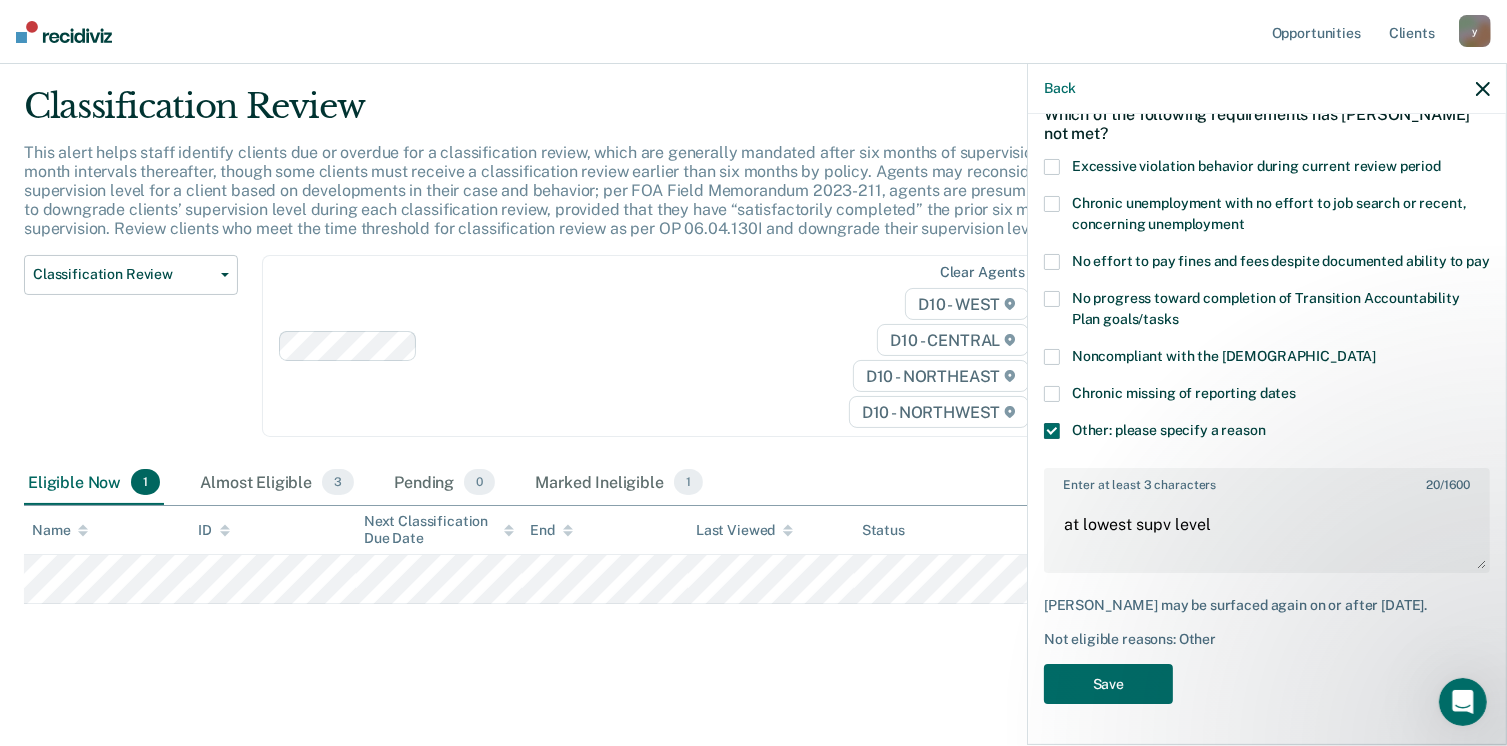 scroll, scrollTop: 123, scrollLeft: 0, axis: vertical 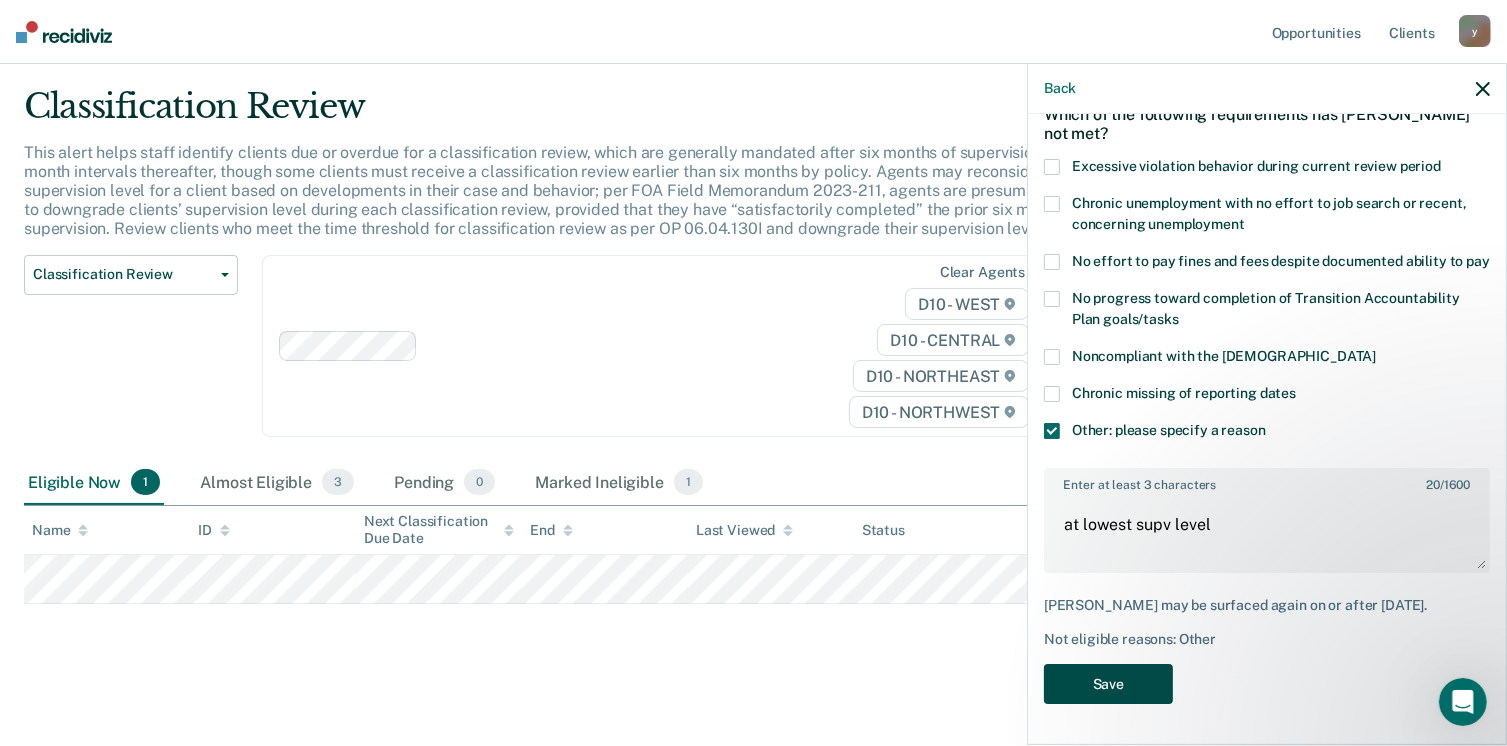 click on "Save" at bounding box center (1108, 684) 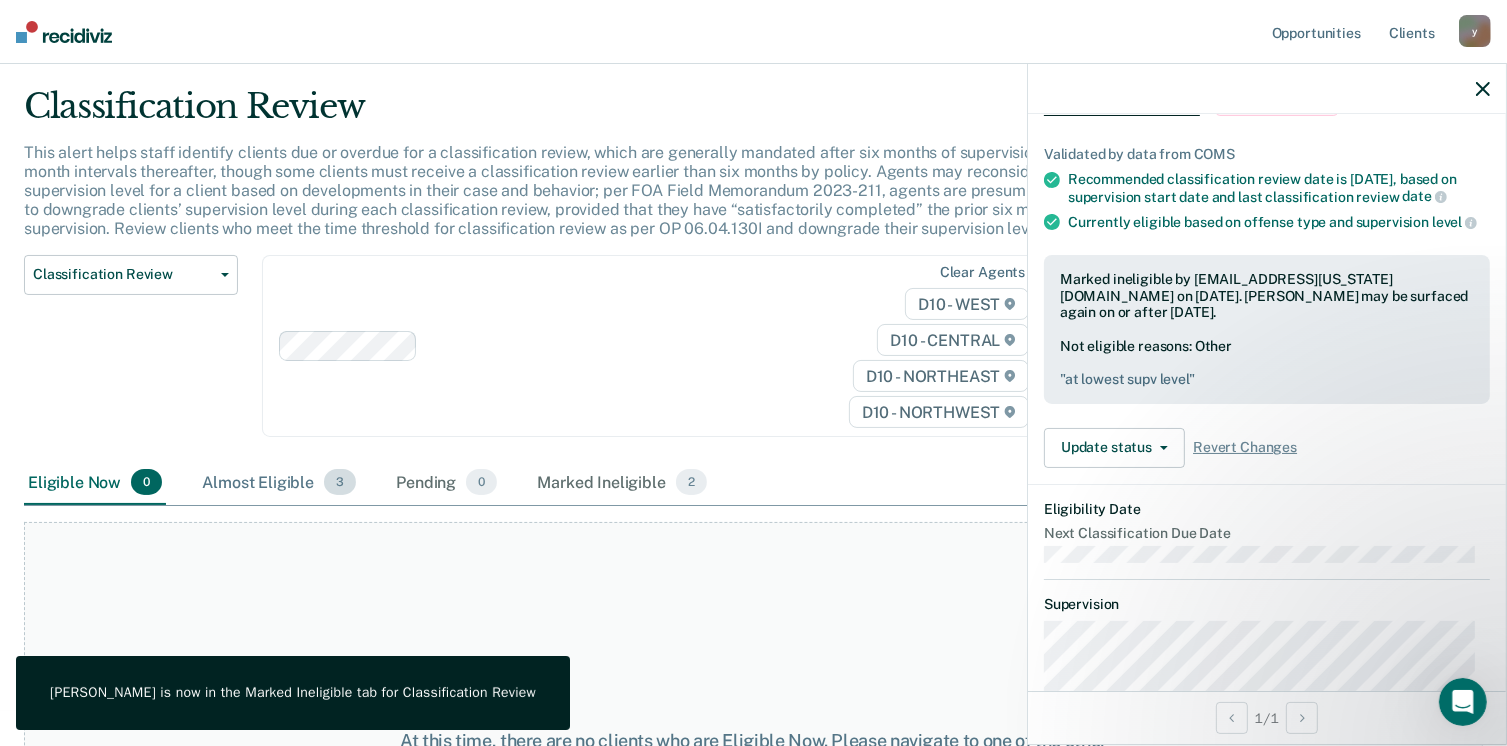 click on "Almost Eligible 3" at bounding box center [279, 483] 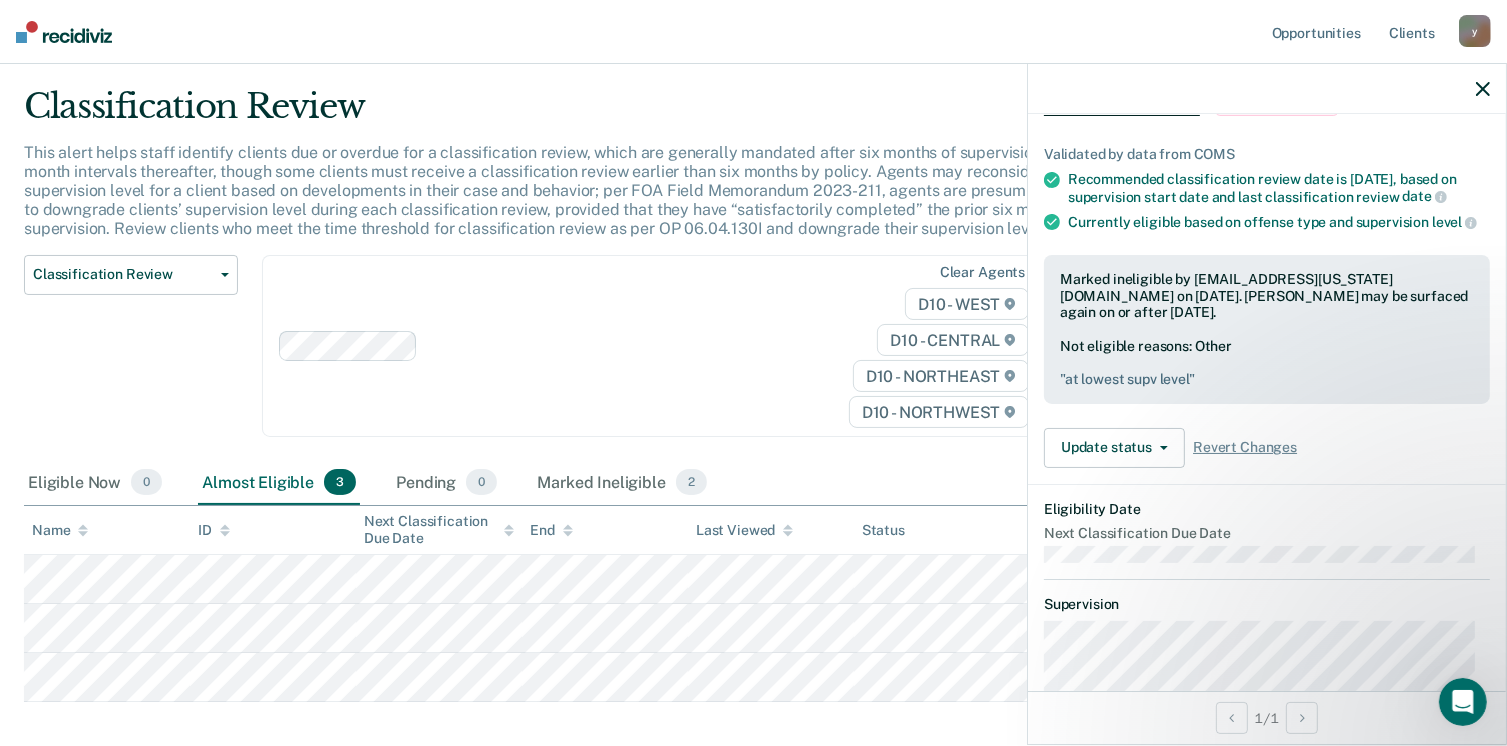 click 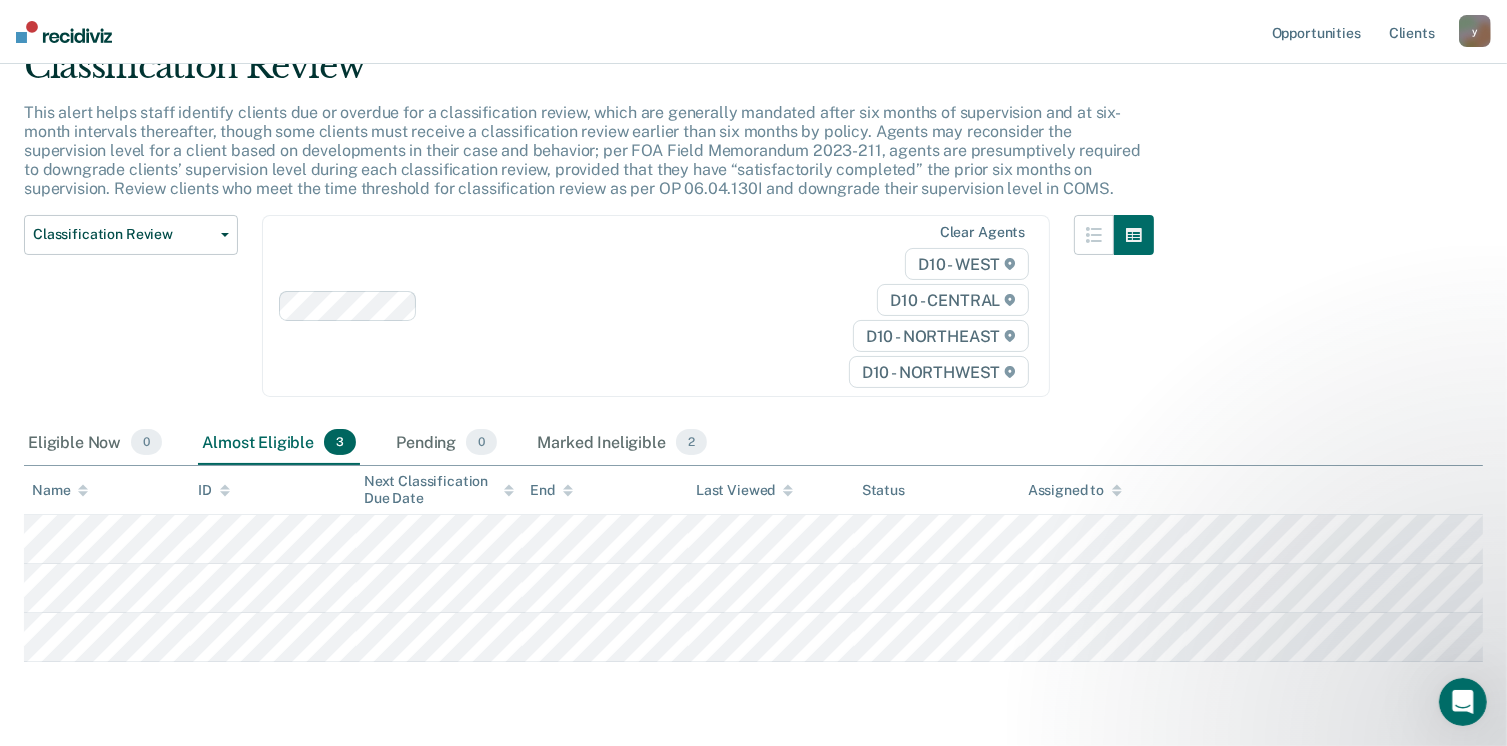 scroll, scrollTop: 149, scrollLeft: 0, axis: vertical 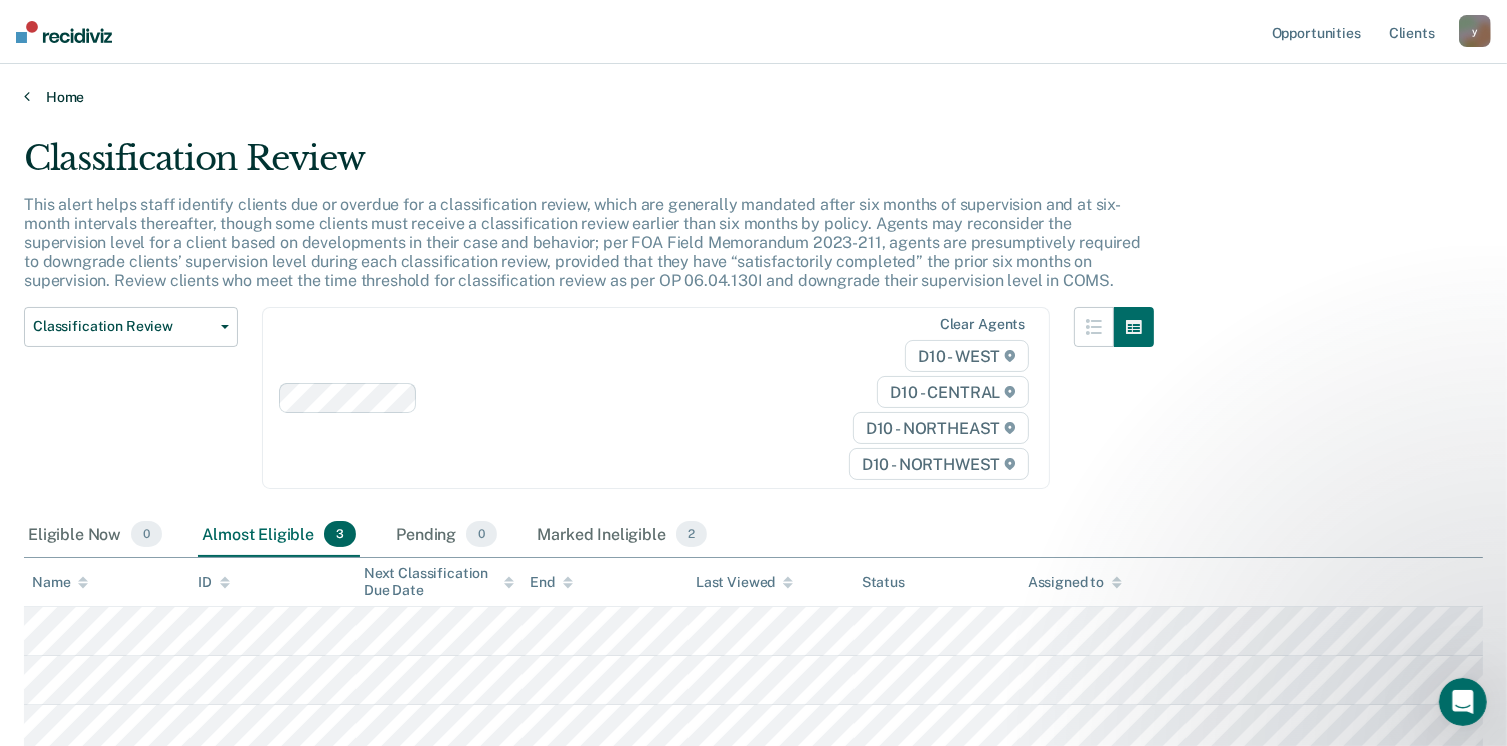 click at bounding box center [27, 96] 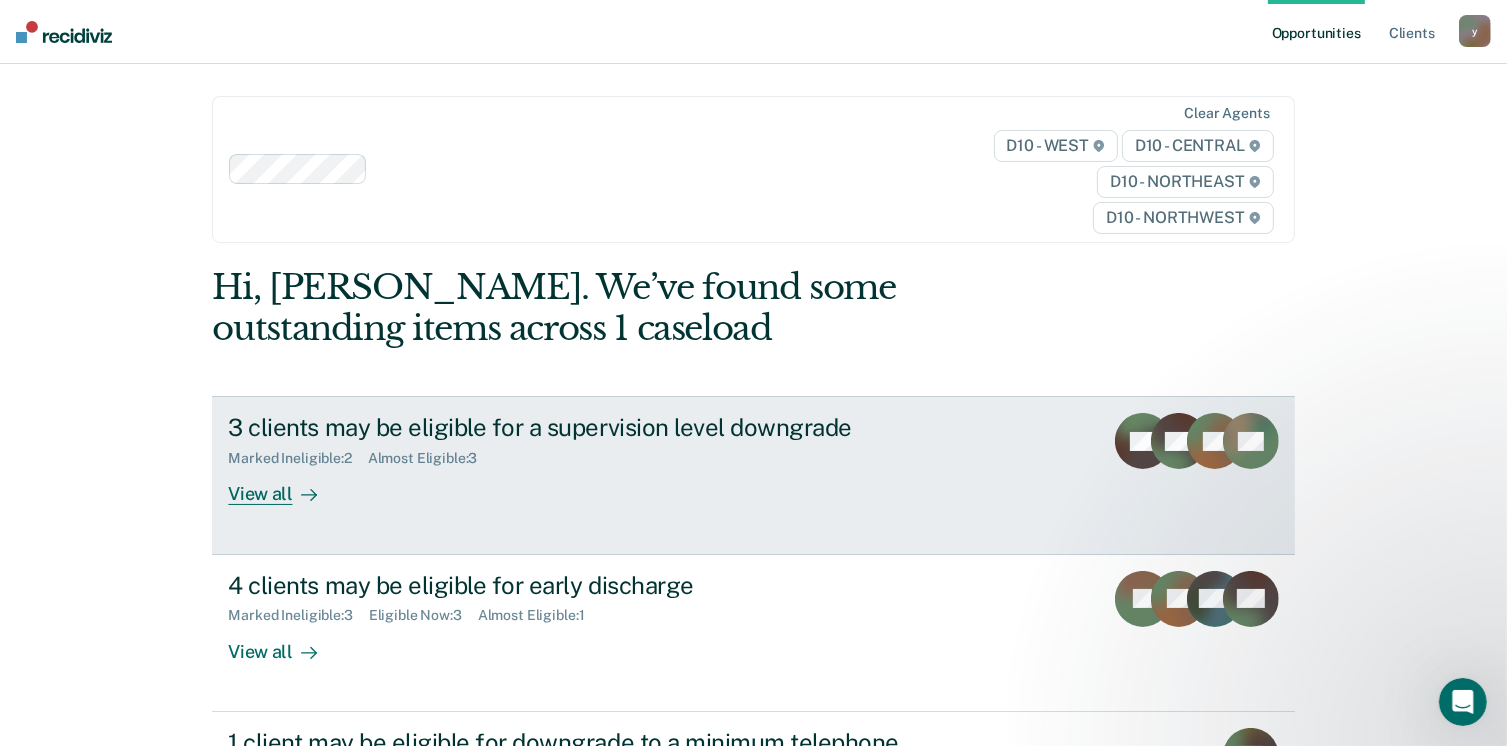 click on "View all" at bounding box center (284, 486) 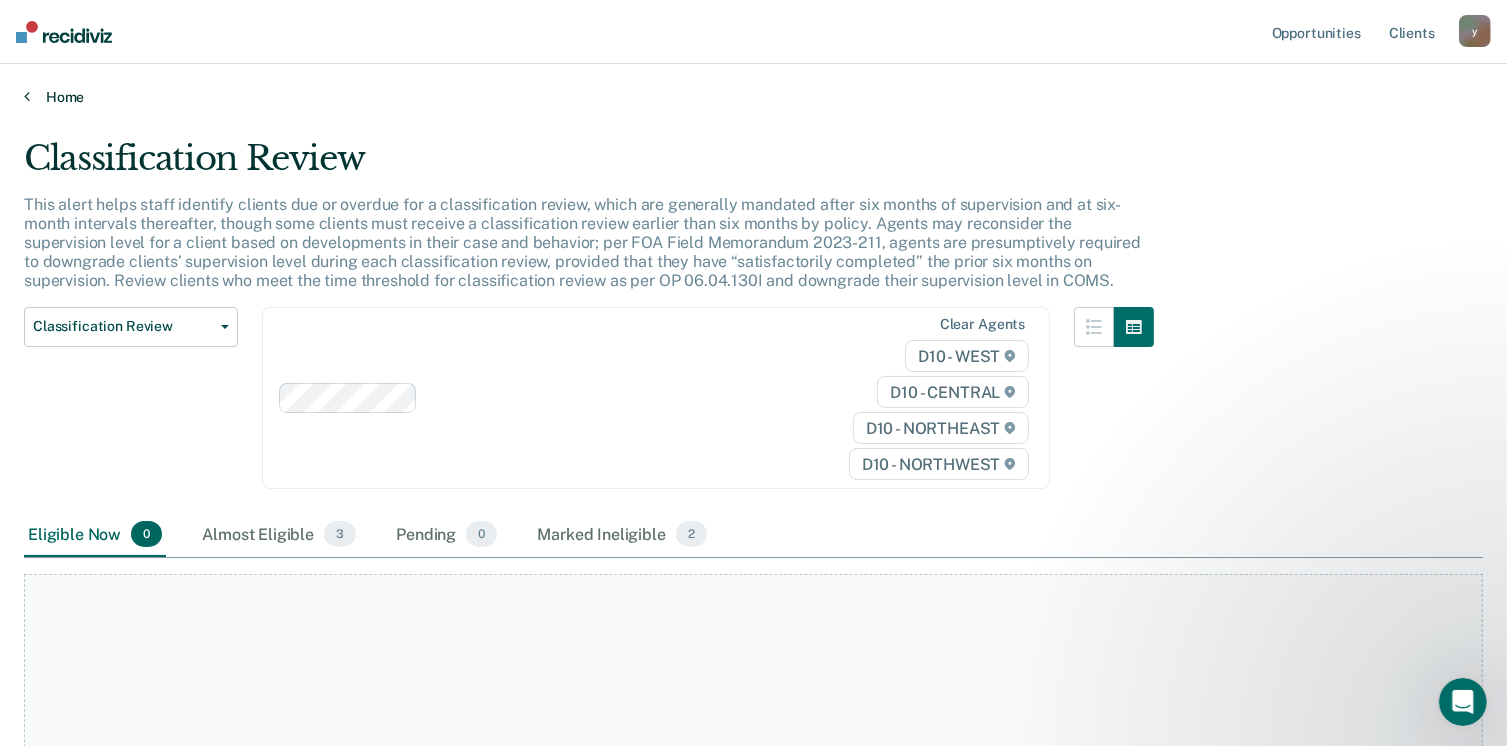 click on "Home" at bounding box center (753, 97) 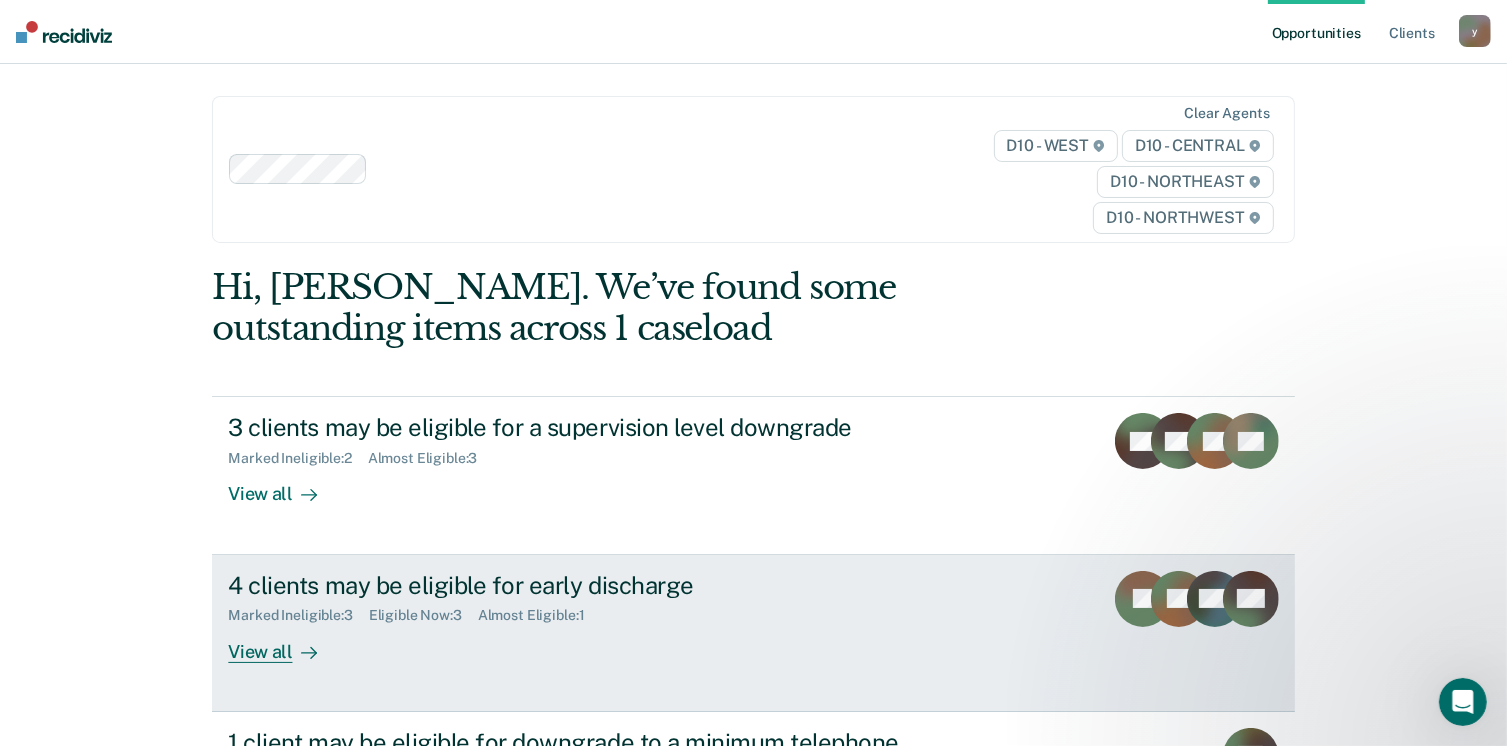click at bounding box center [305, 651] 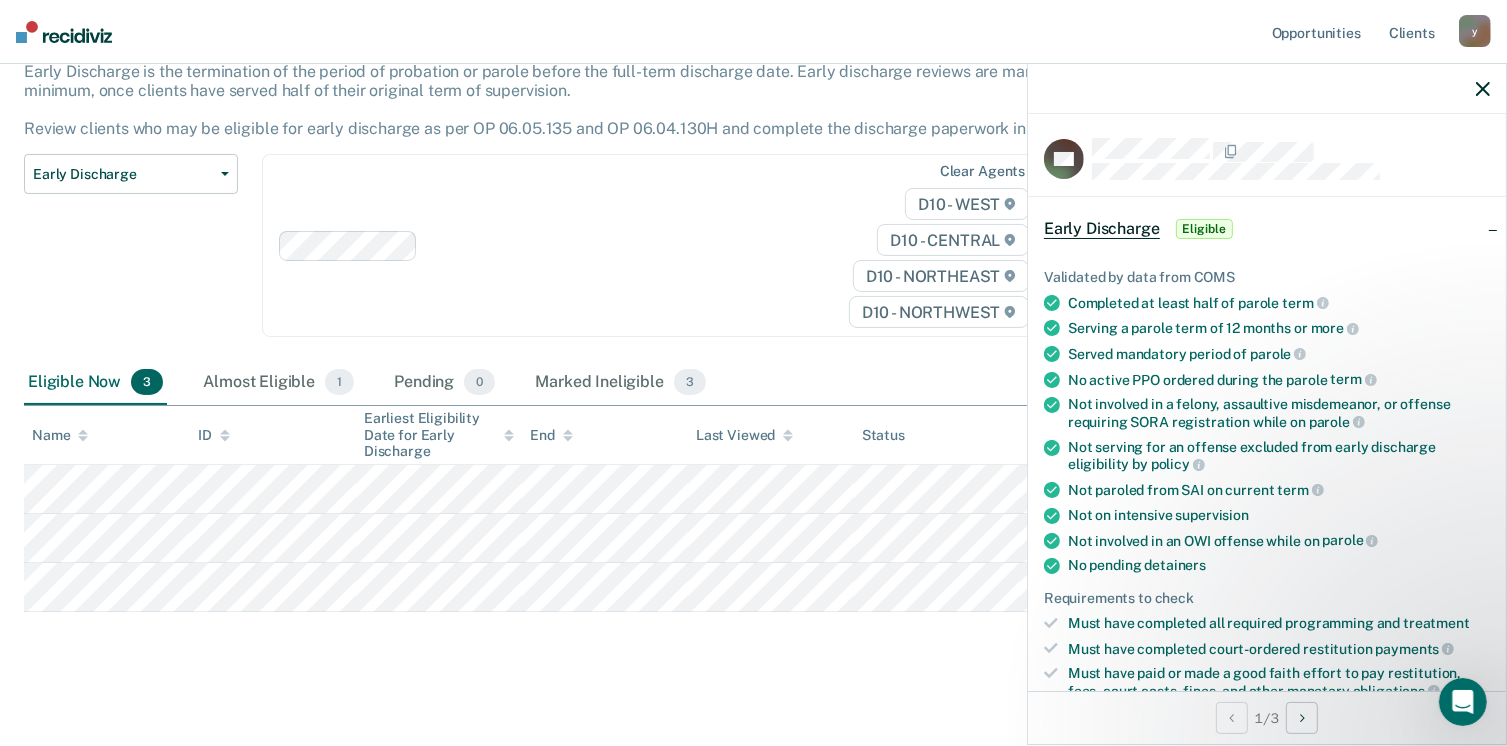 scroll, scrollTop: 140, scrollLeft: 0, axis: vertical 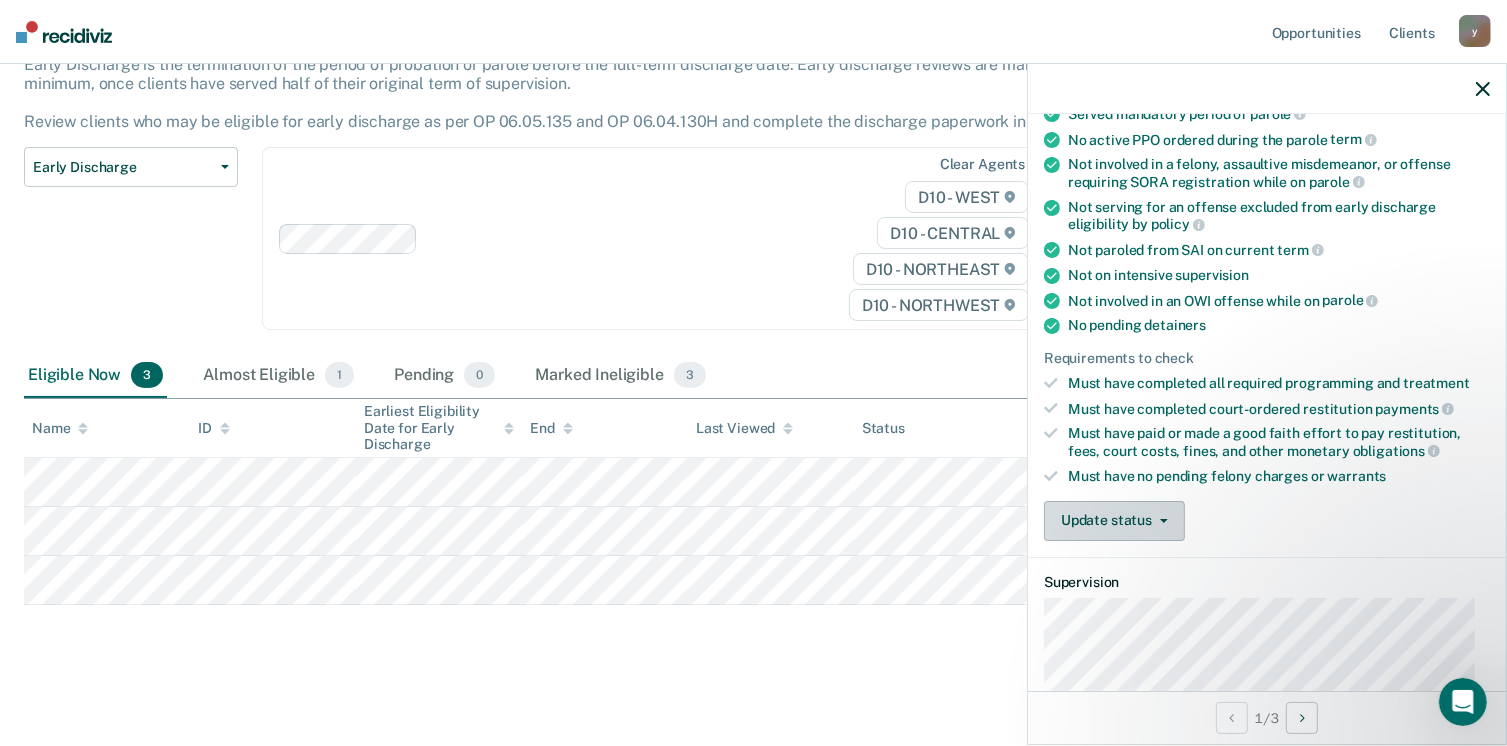 click on "Update status" at bounding box center [1114, 521] 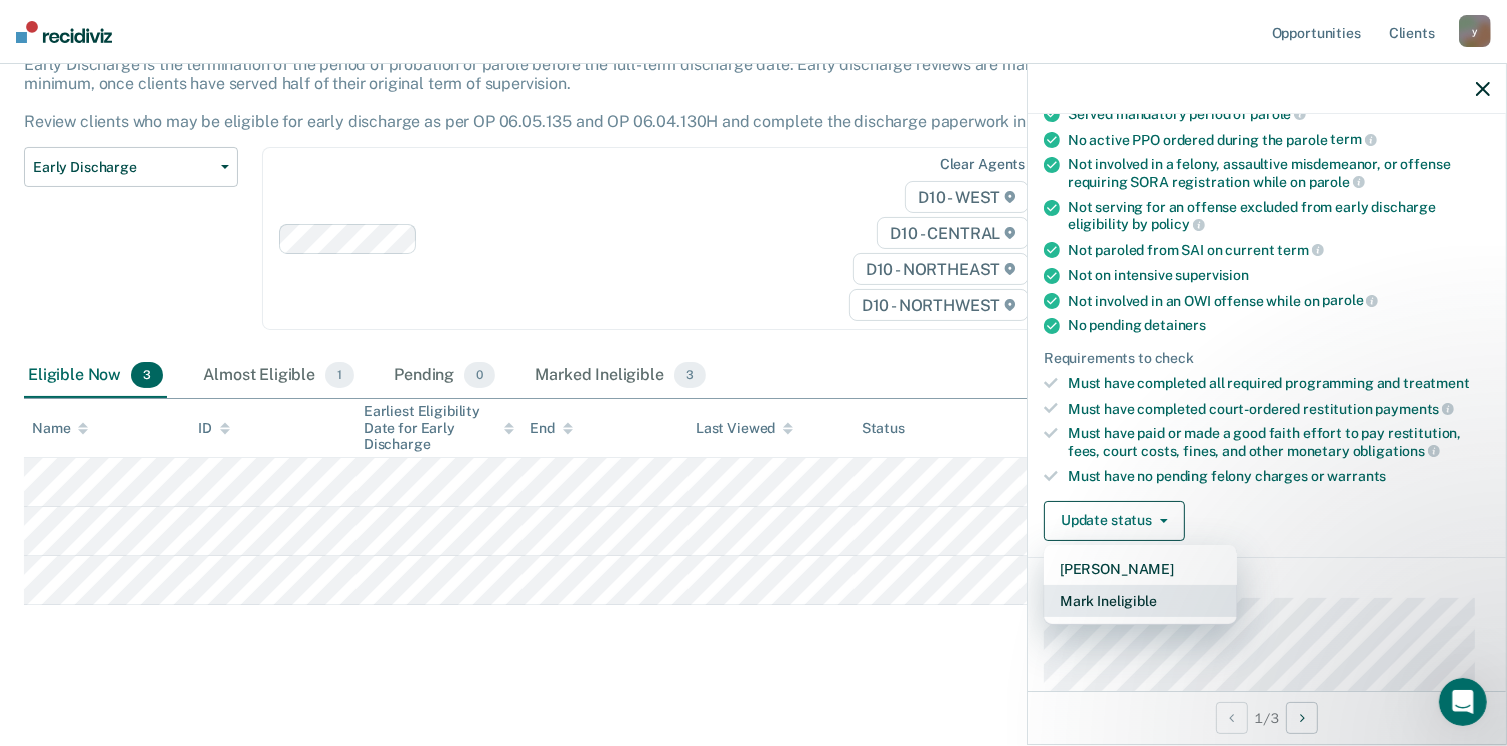 click on "Mark Ineligible" at bounding box center [1140, 601] 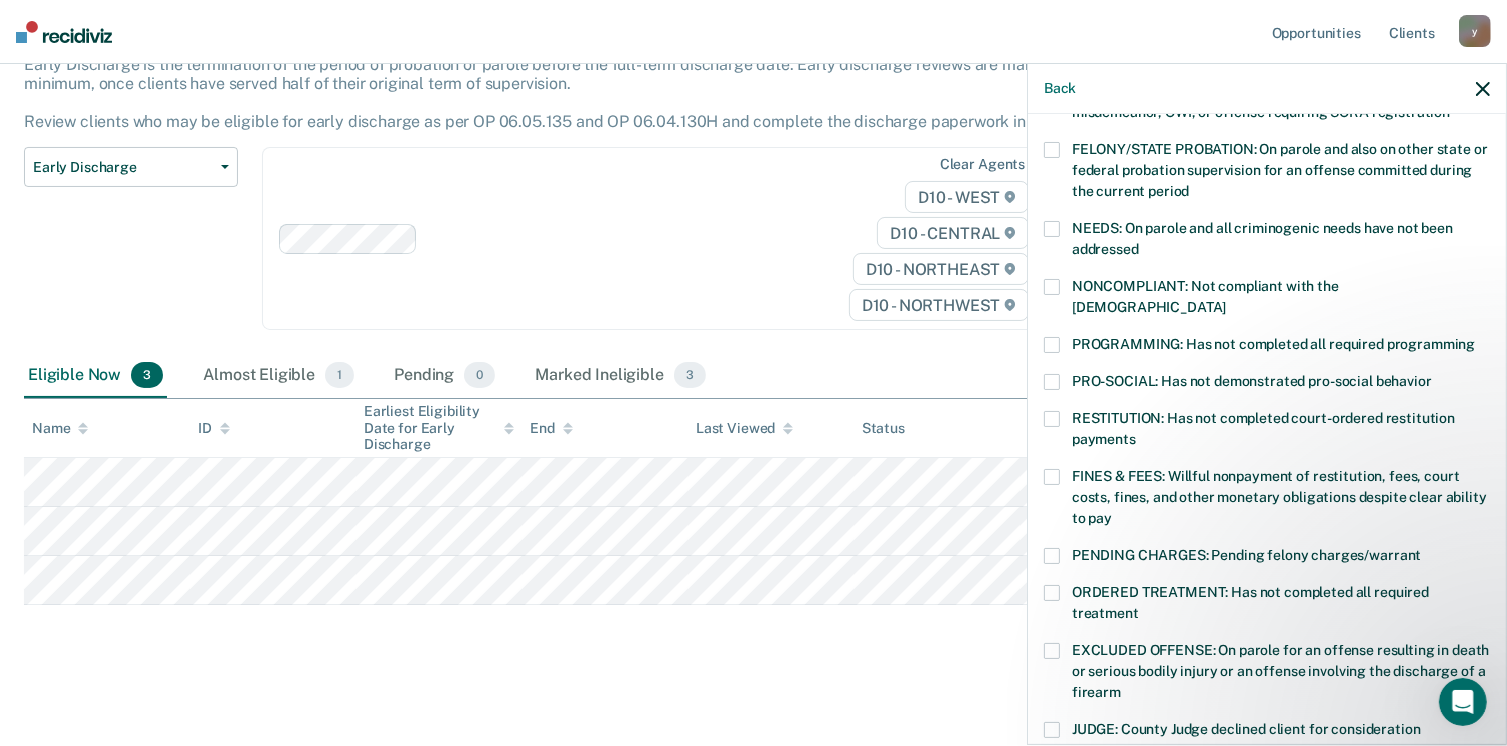 click at bounding box center (1052, 651) 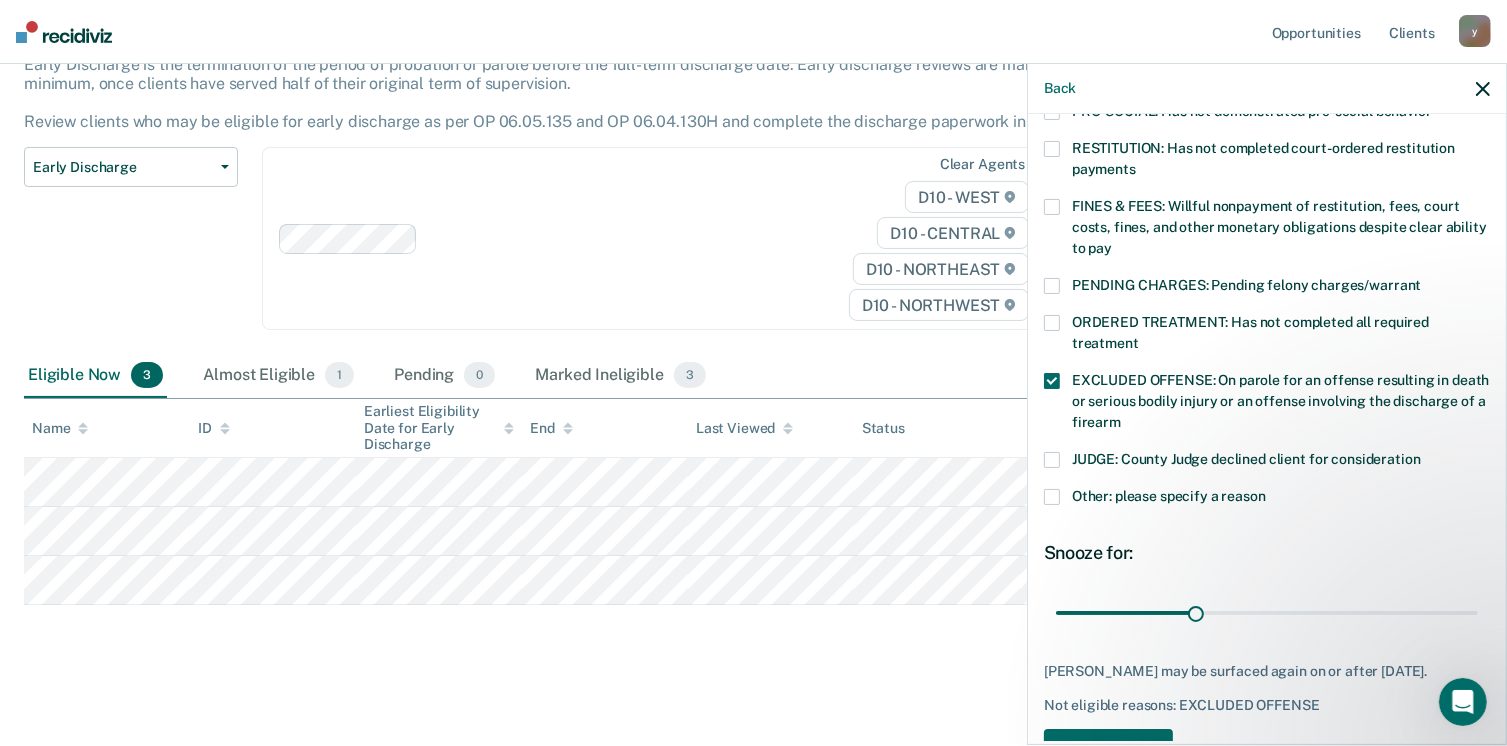 scroll, scrollTop: 551, scrollLeft: 0, axis: vertical 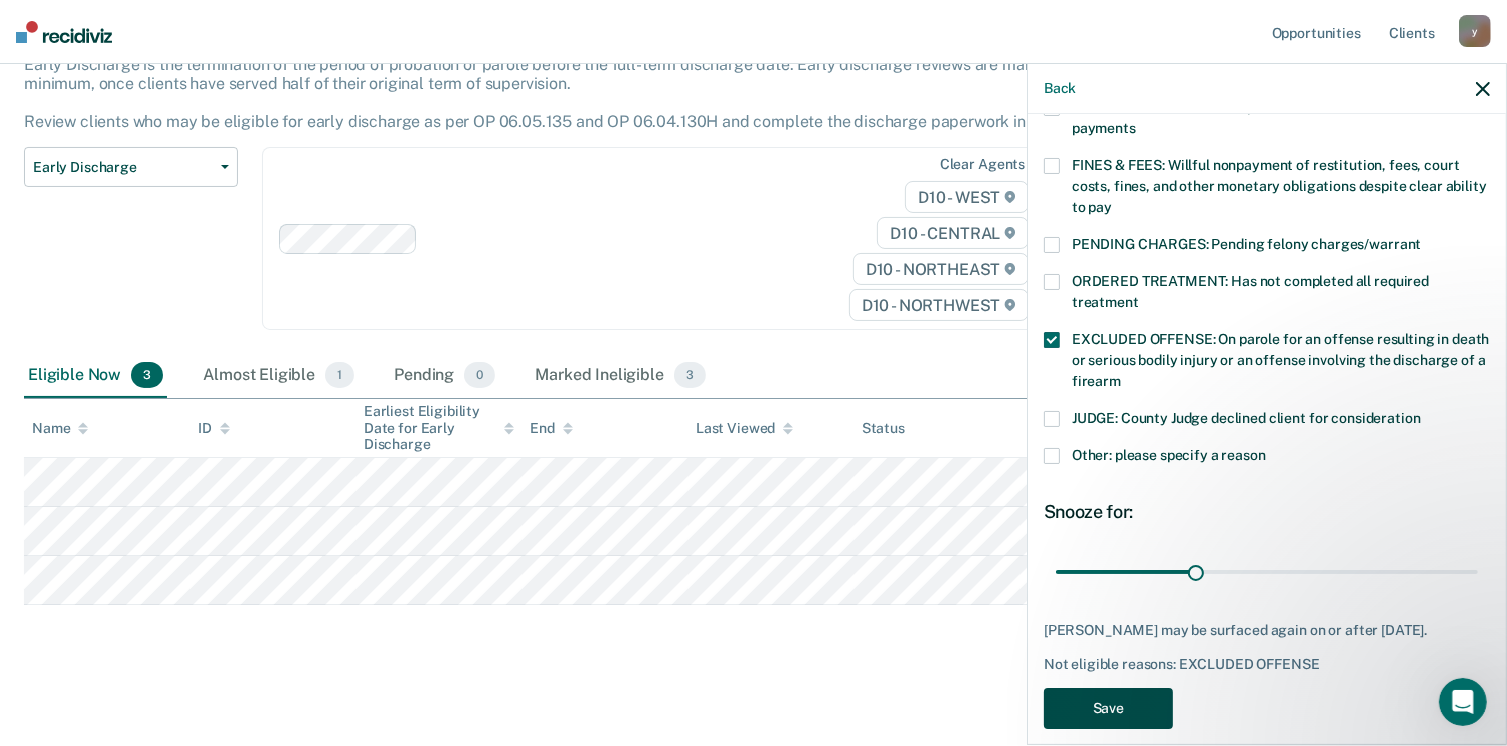 click on "Save" at bounding box center [1108, 708] 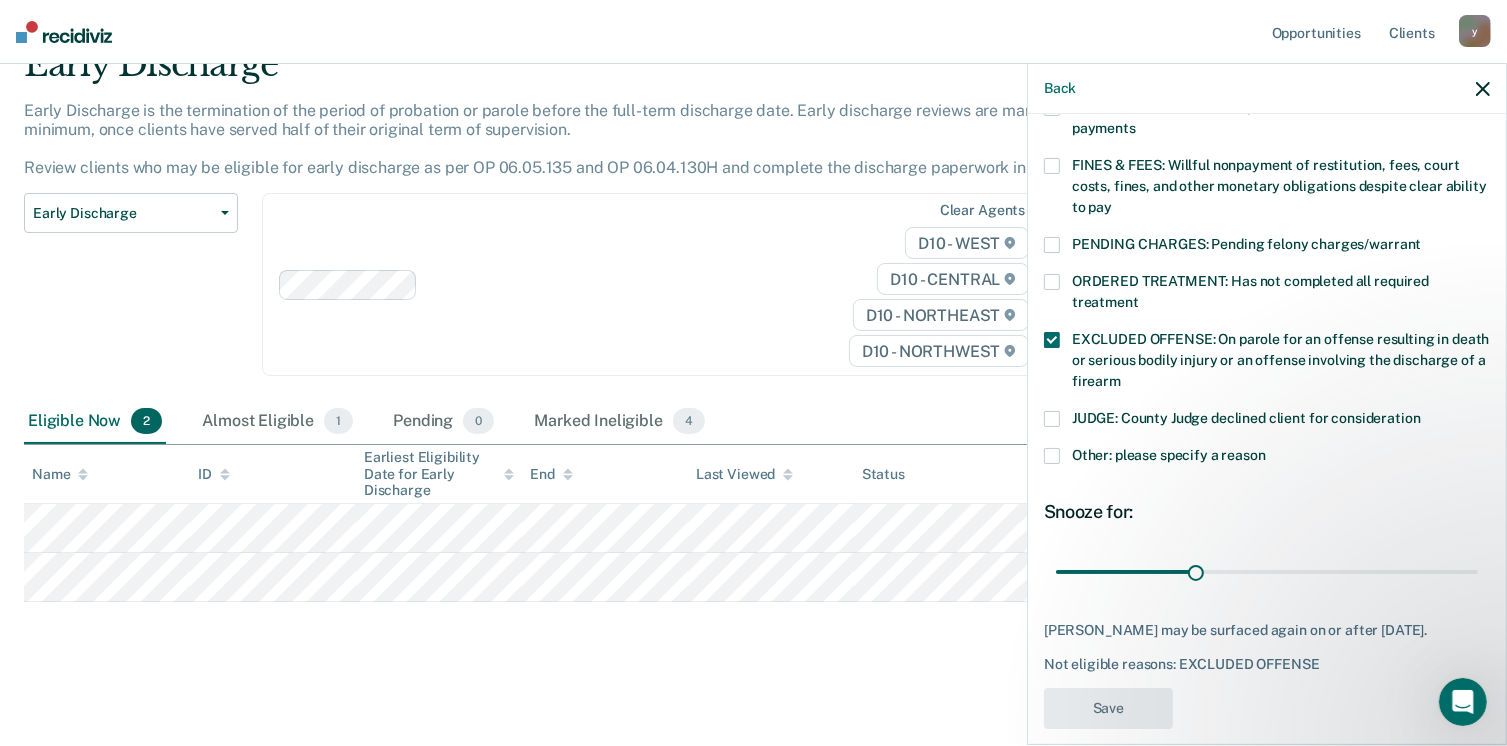scroll, scrollTop: 92, scrollLeft: 0, axis: vertical 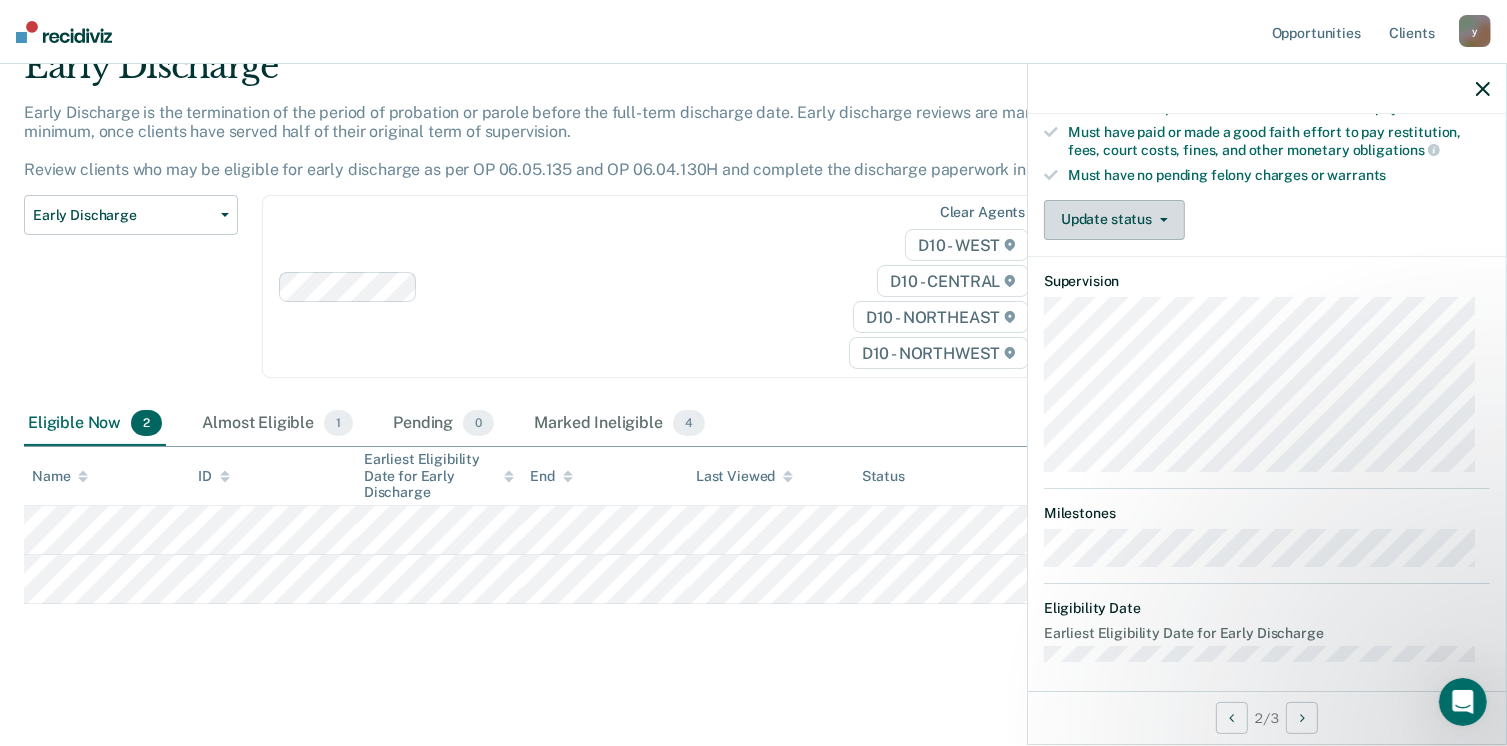 click on "Update status" at bounding box center (1114, 220) 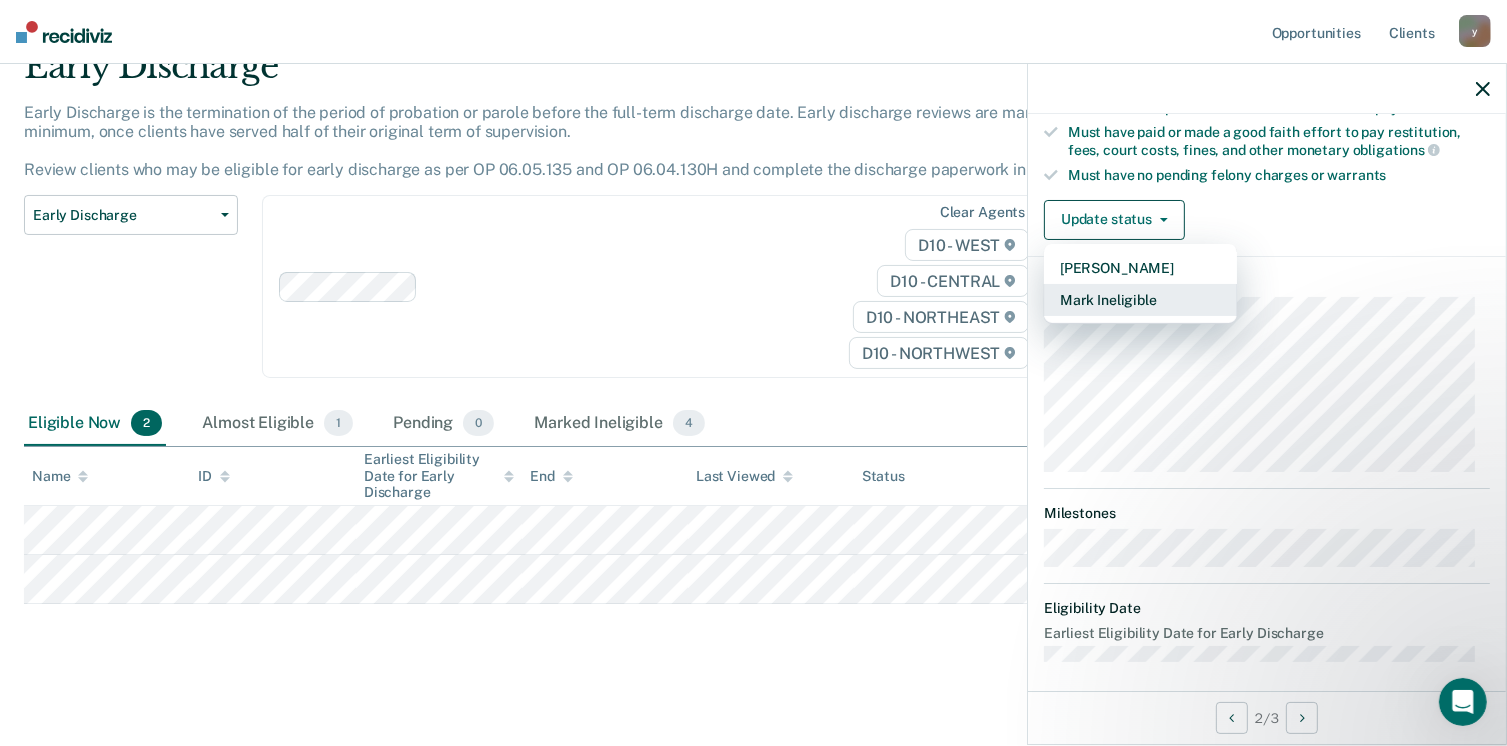 click on "Mark Ineligible" at bounding box center (1140, 300) 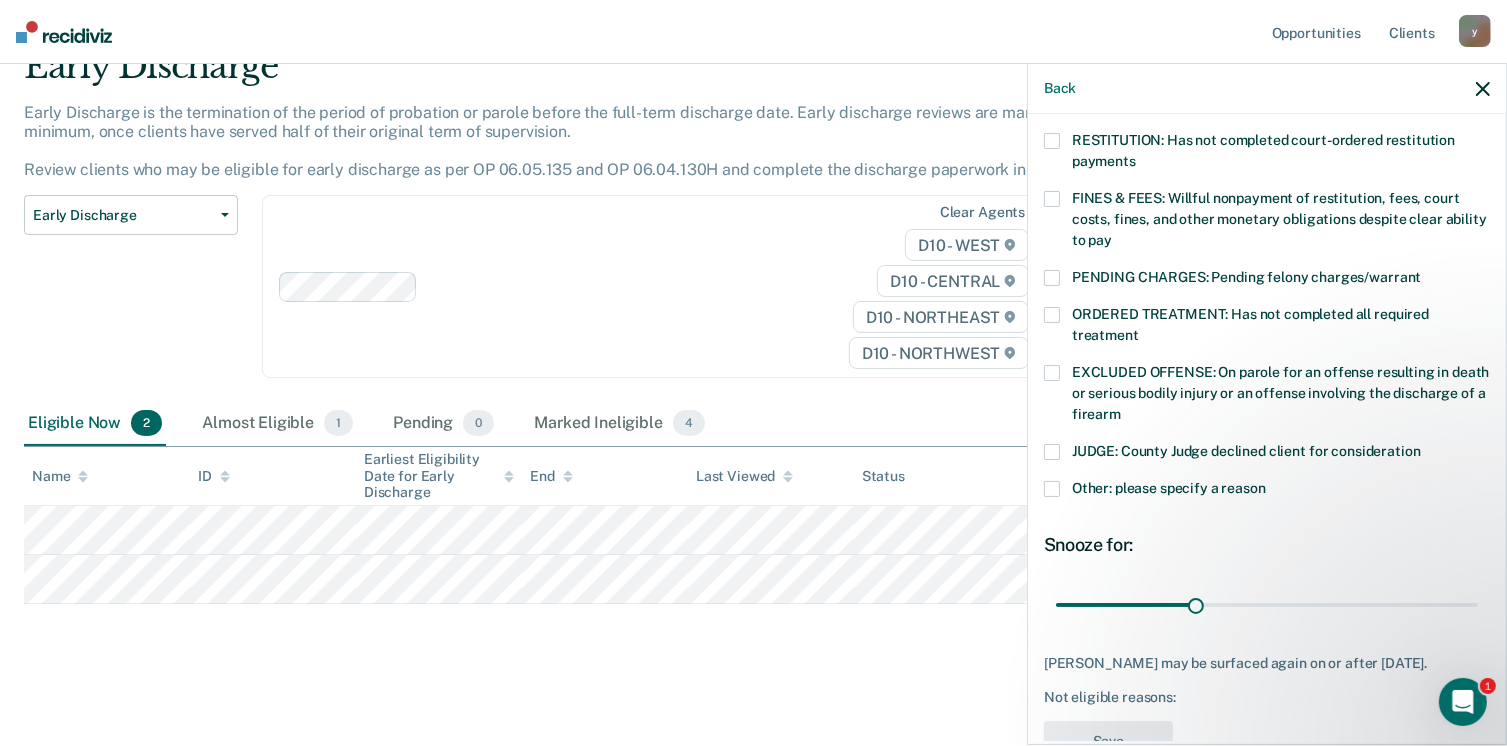 scroll, scrollTop: 526, scrollLeft: 0, axis: vertical 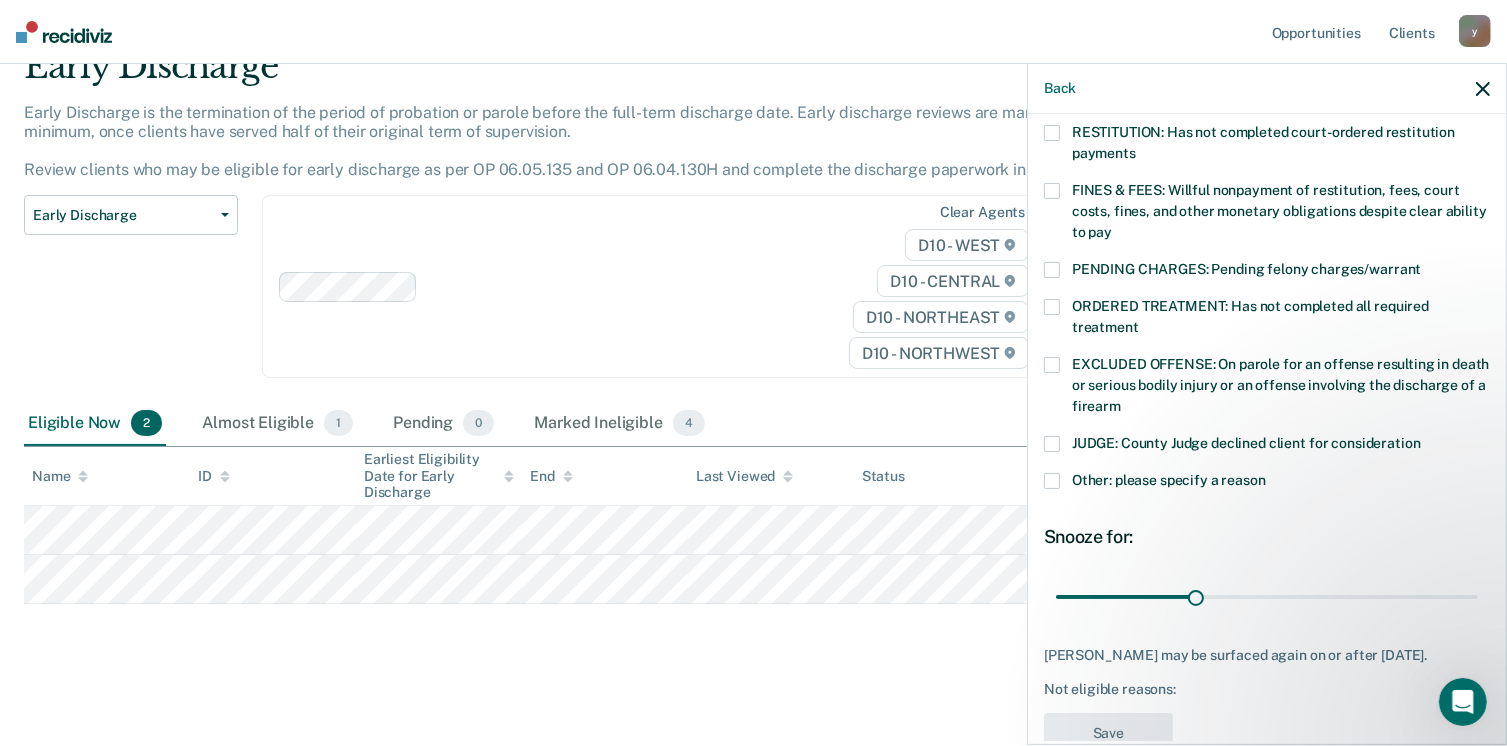 click 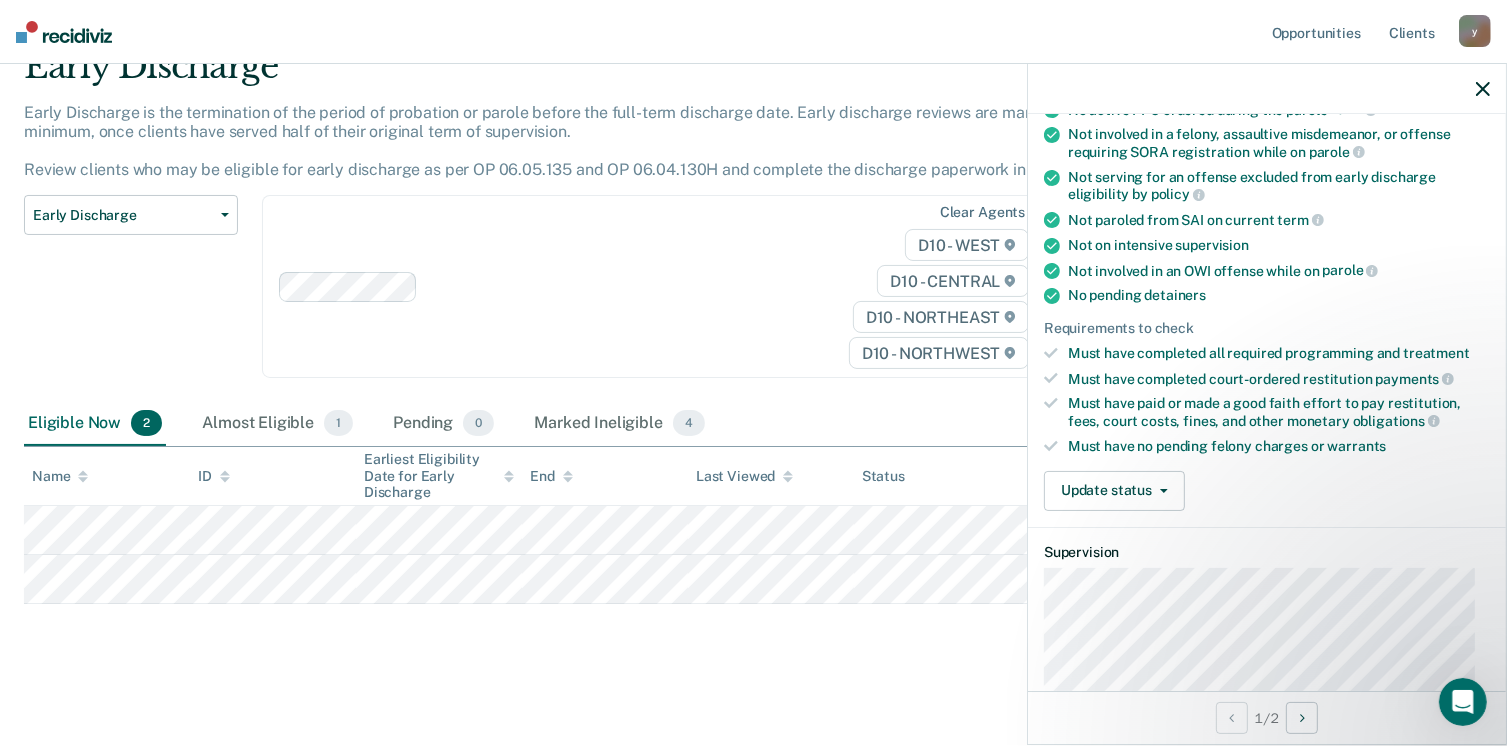 scroll, scrollTop: 280, scrollLeft: 0, axis: vertical 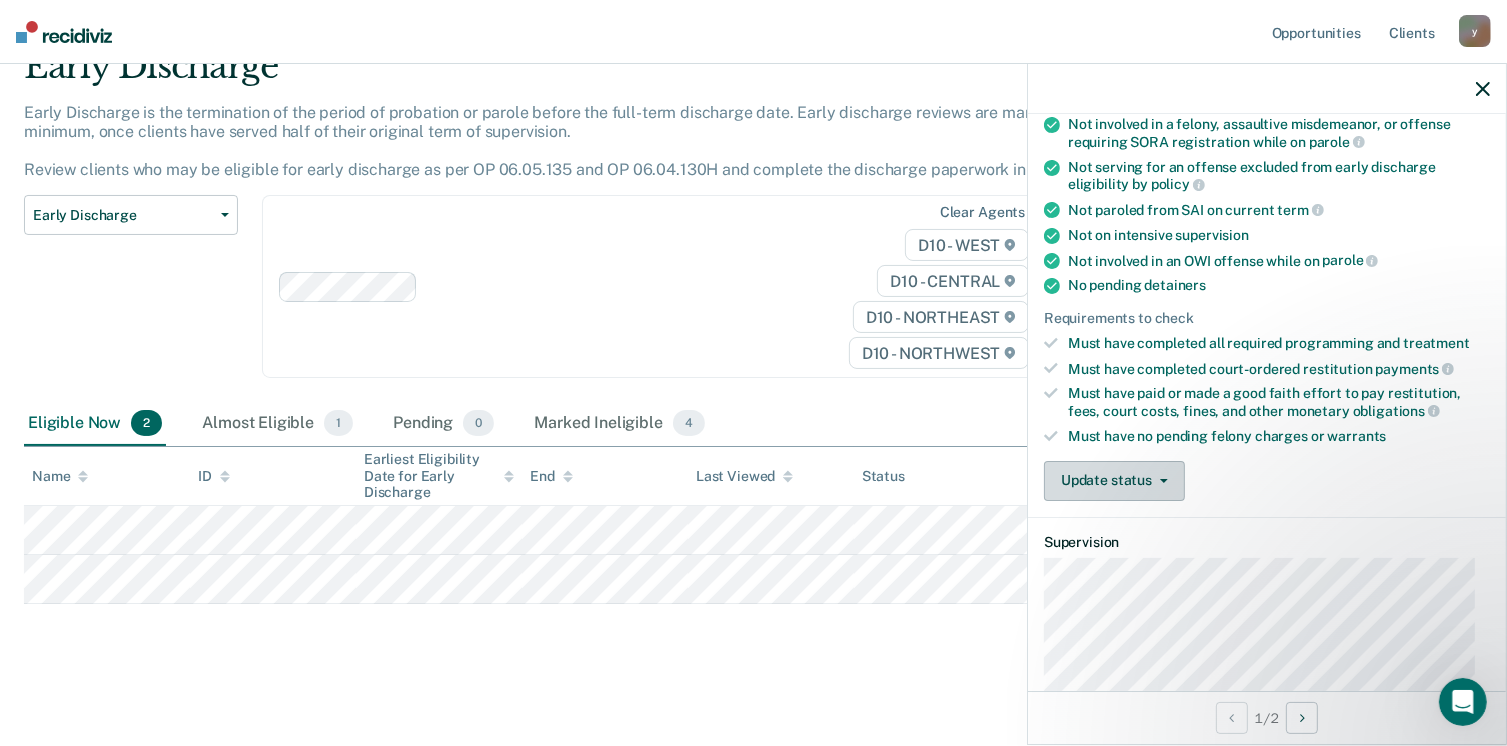 click on "Update status" at bounding box center [1114, 481] 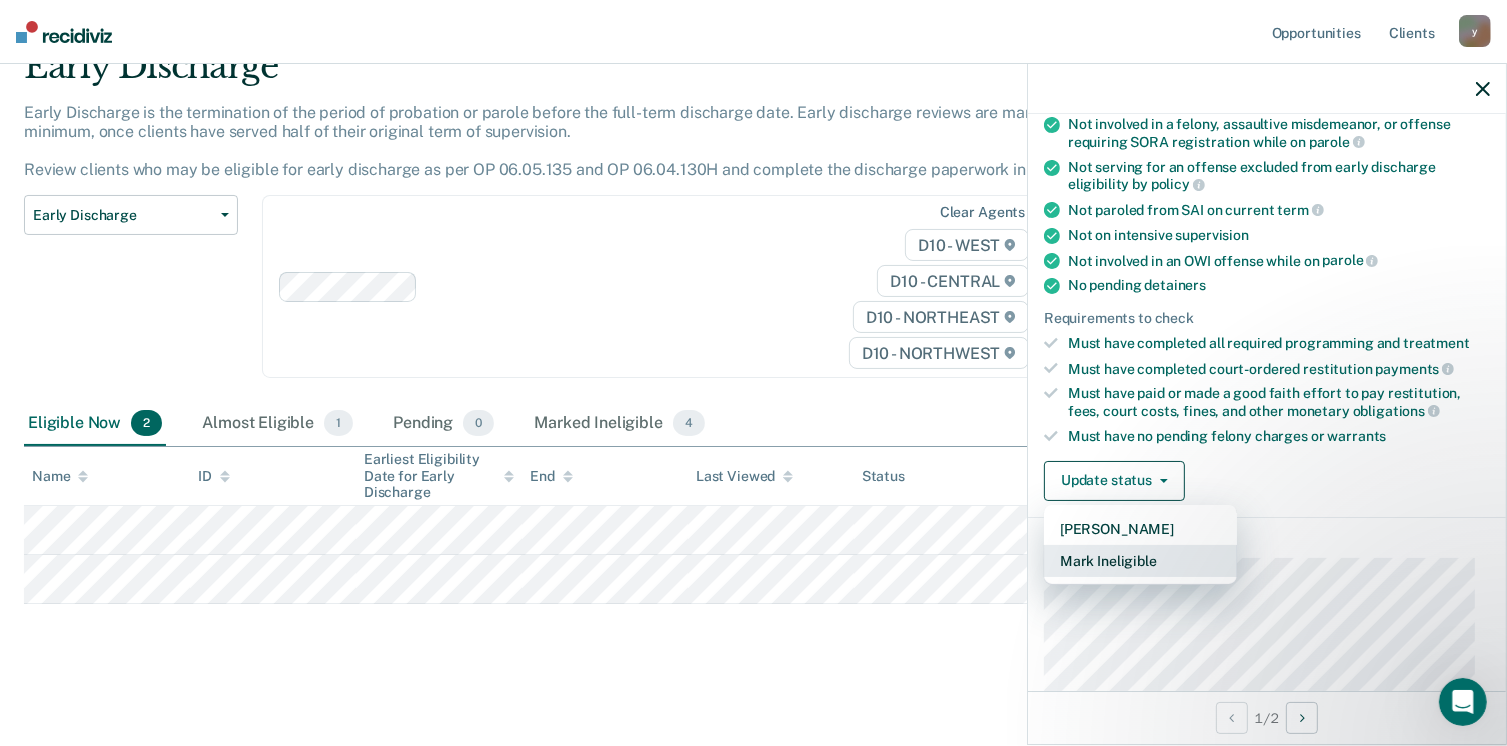 click on "Mark Ineligible" at bounding box center (1140, 561) 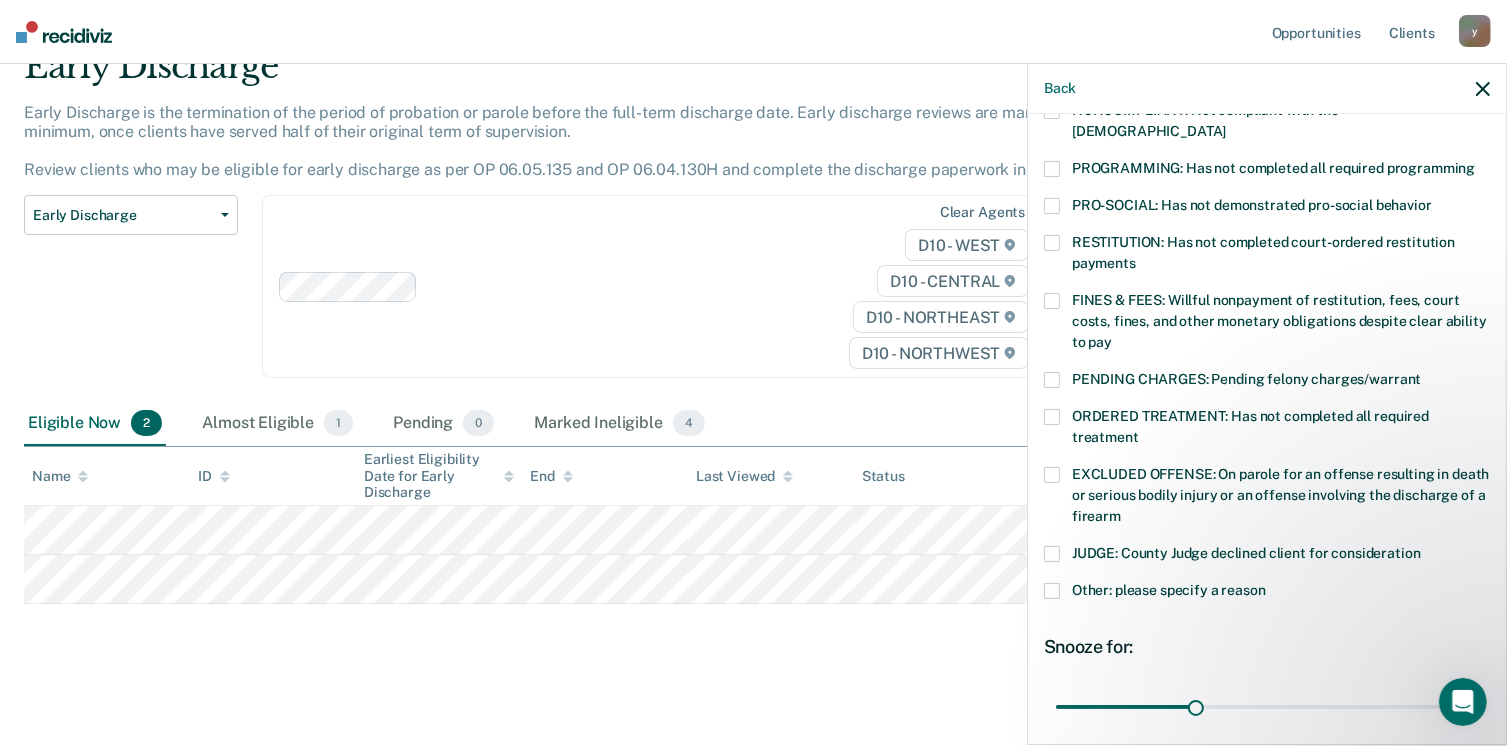 scroll, scrollTop: 437, scrollLeft: 0, axis: vertical 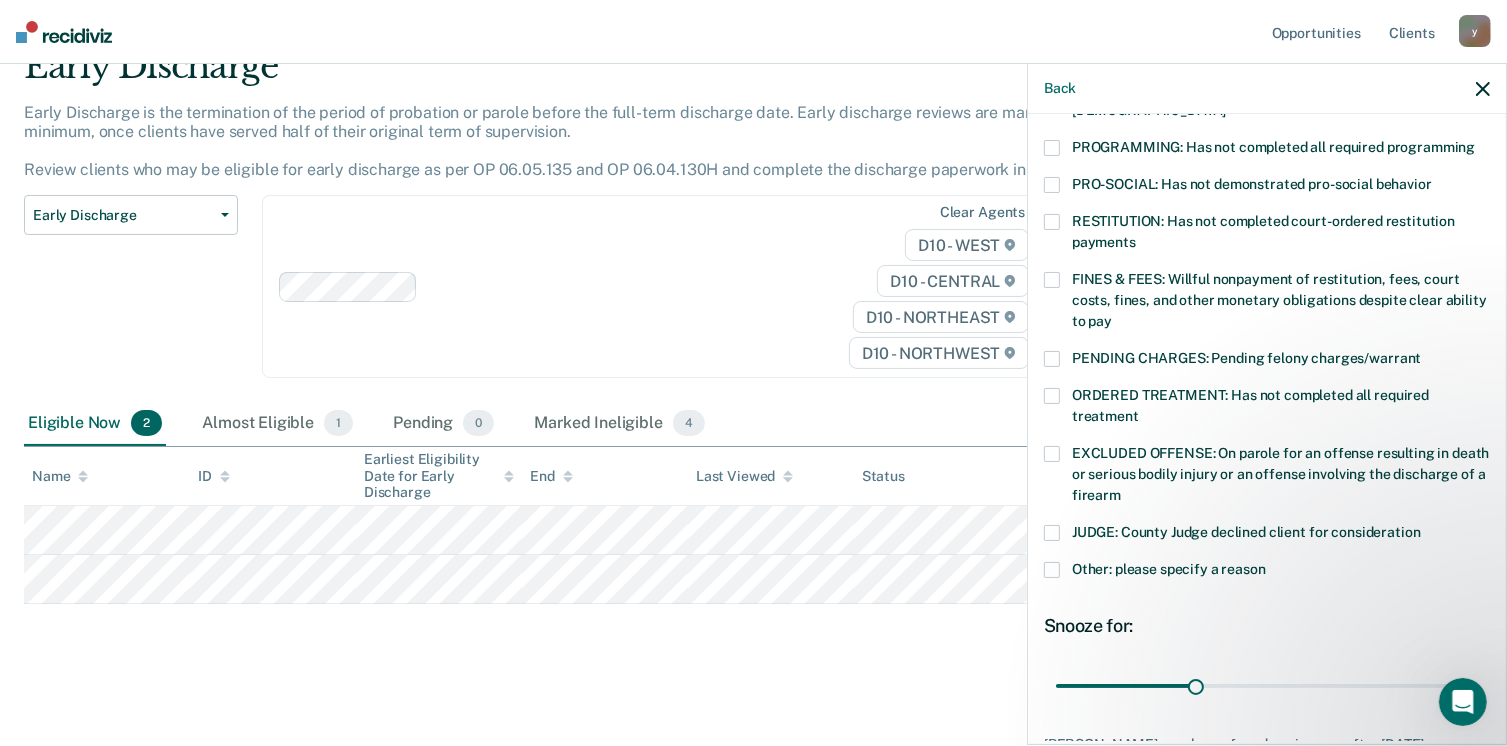 click at bounding box center (1052, 570) 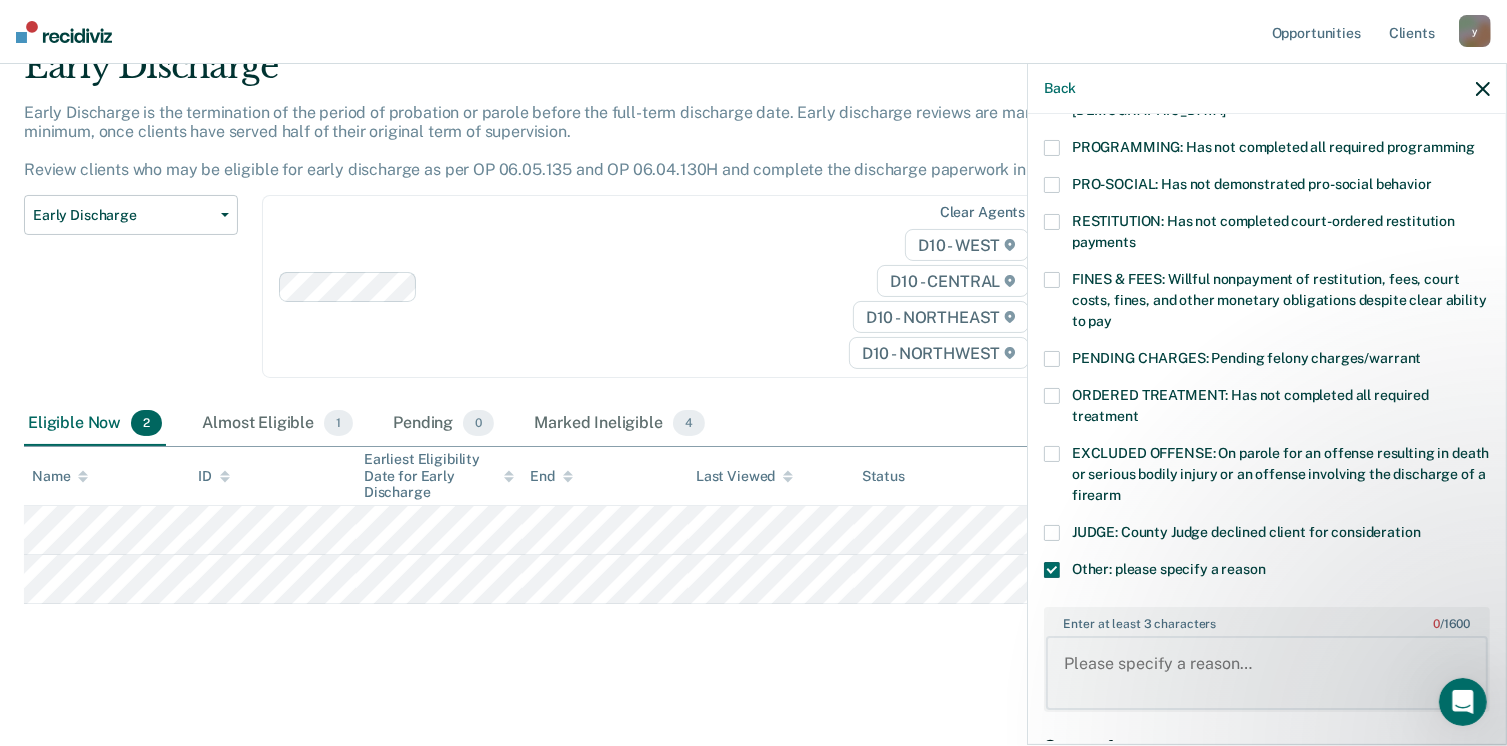 click on "Enter at least 3 characters 0  /  1600" at bounding box center [1267, 673] 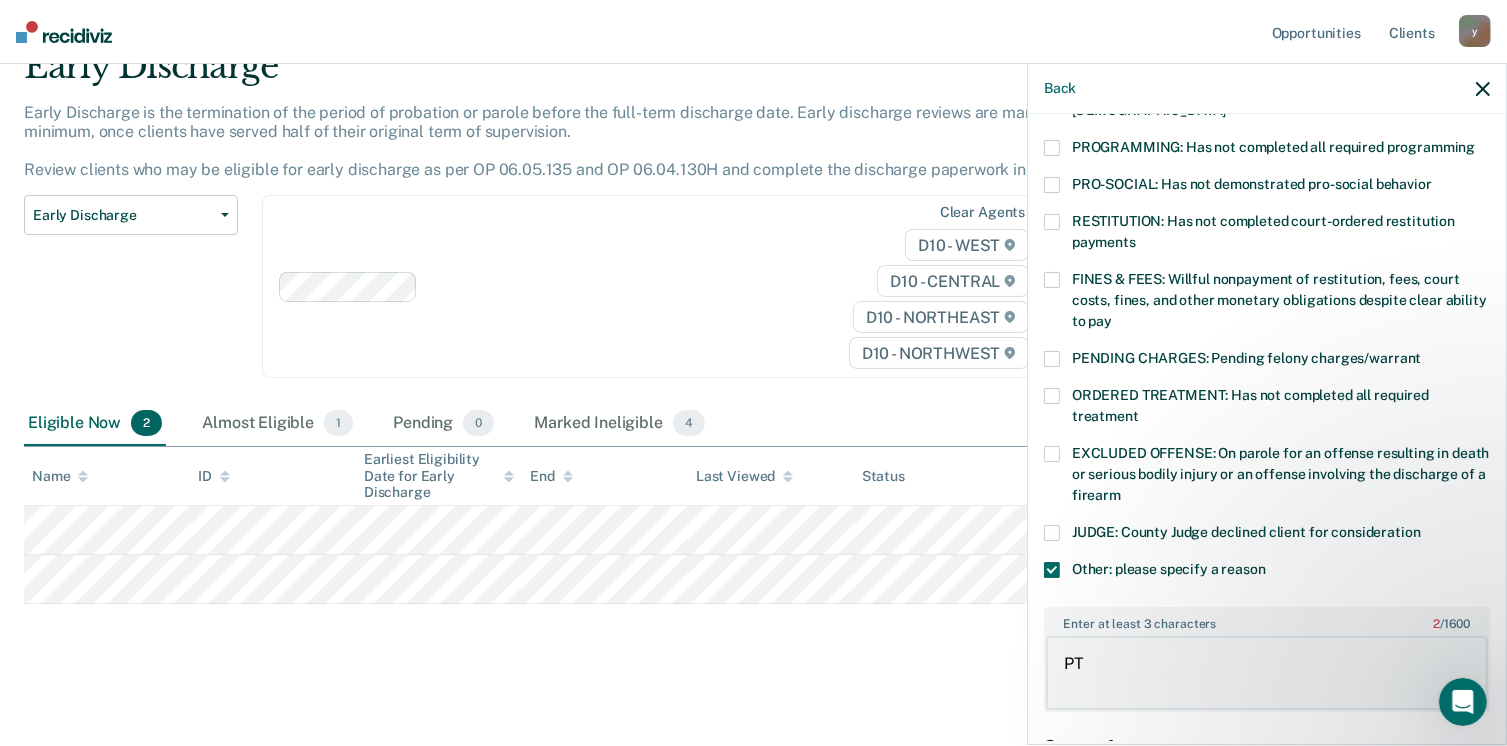 type on "P" 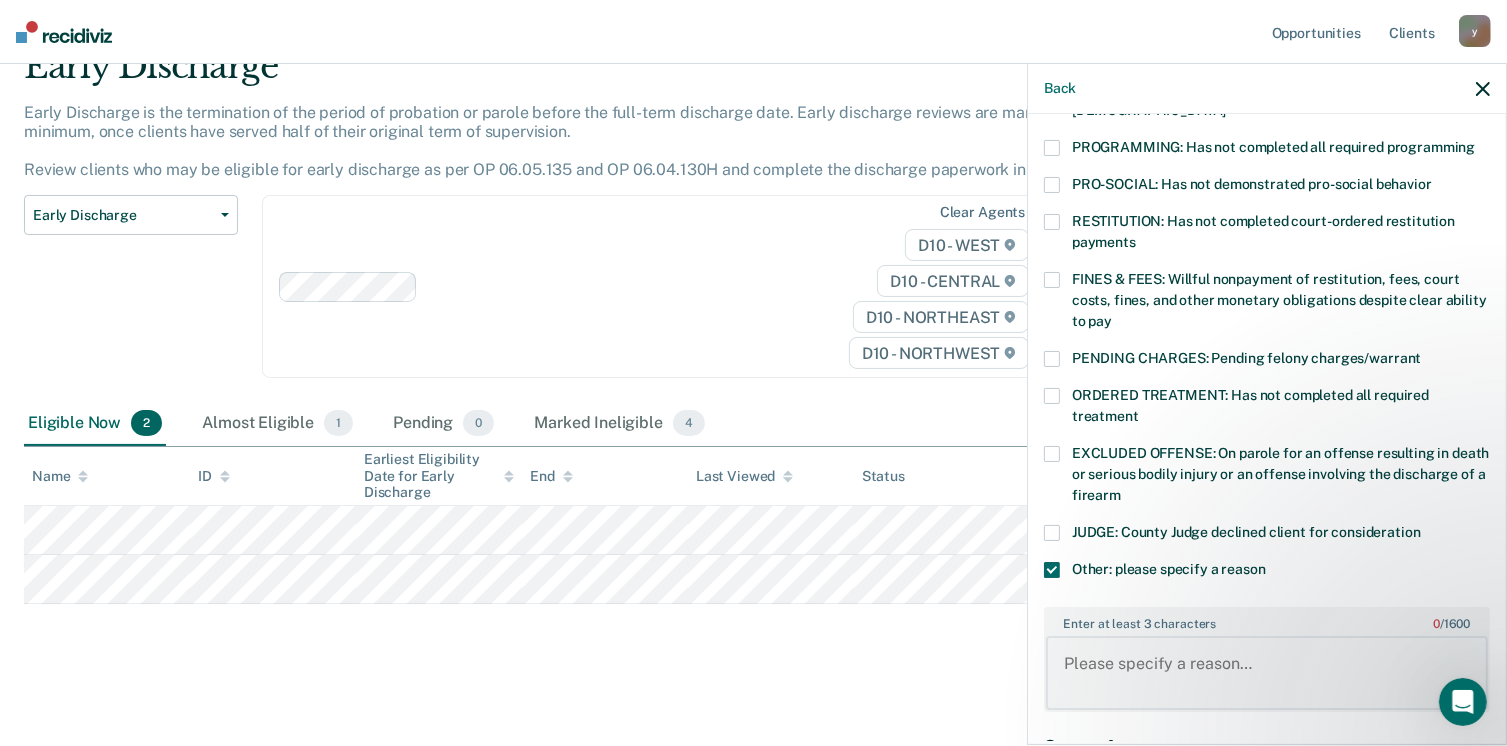 type 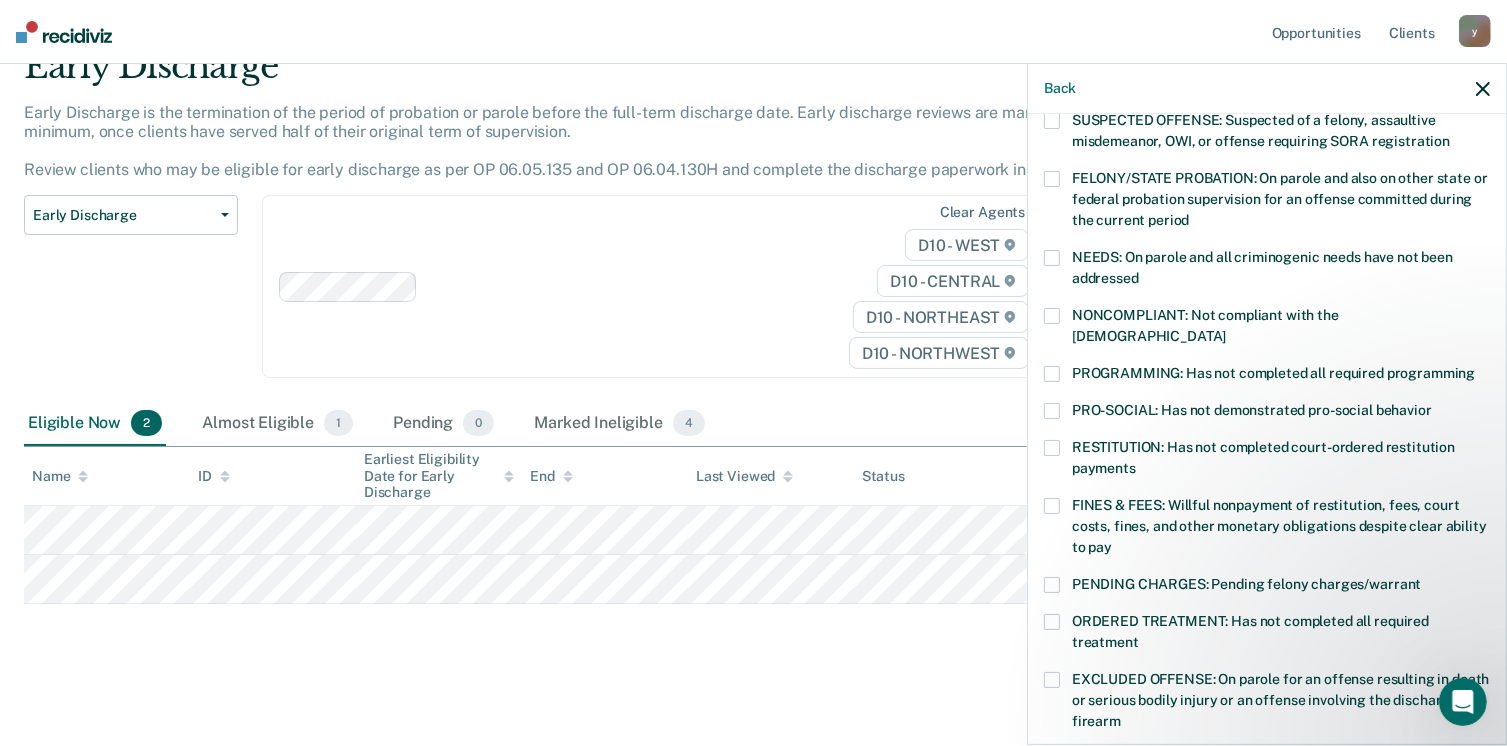 scroll, scrollTop: 197, scrollLeft: 0, axis: vertical 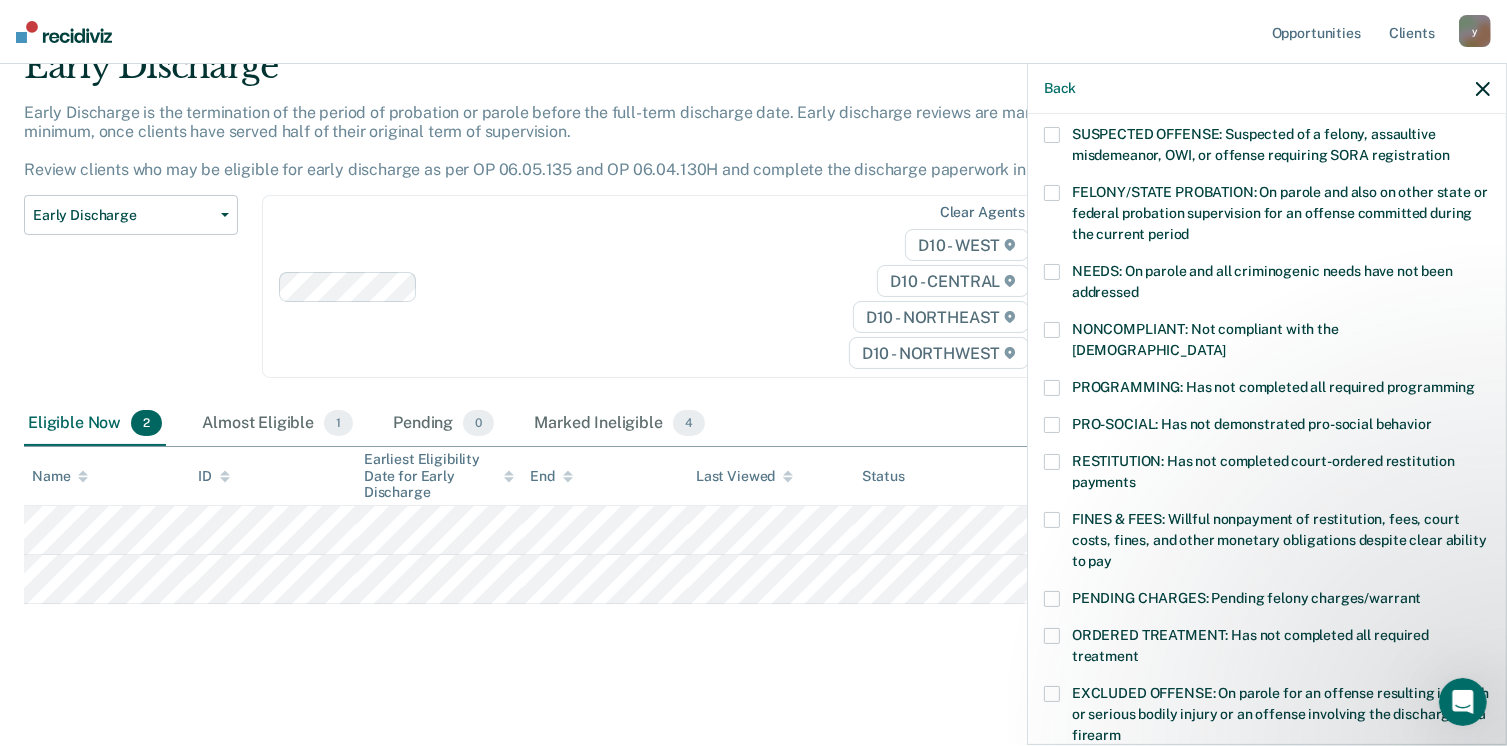 click on "NEEDS: On parole and all criminogenic needs have not been addressed" at bounding box center [1267, 285] 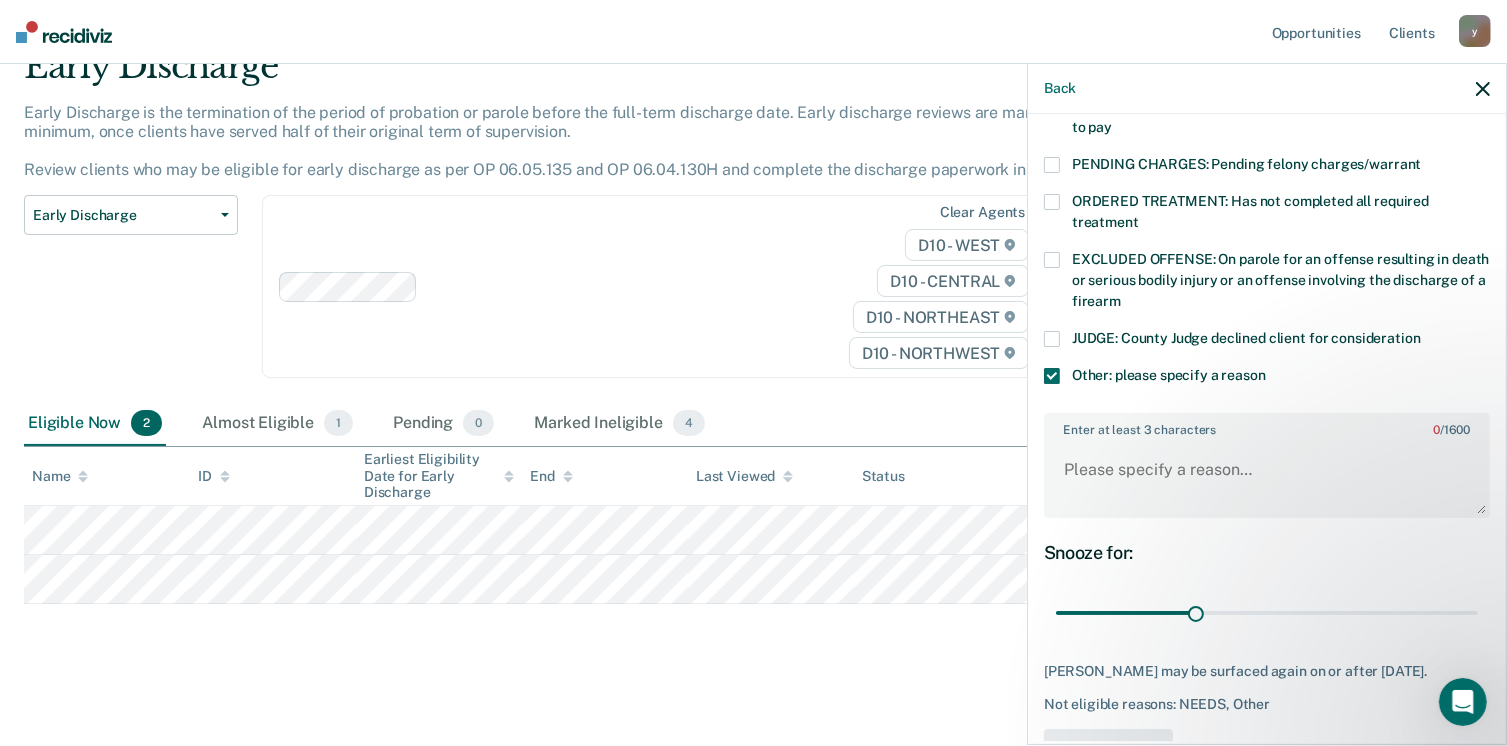 scroll, scrollTop: 667, scrollLeft: 0, axis: vertical 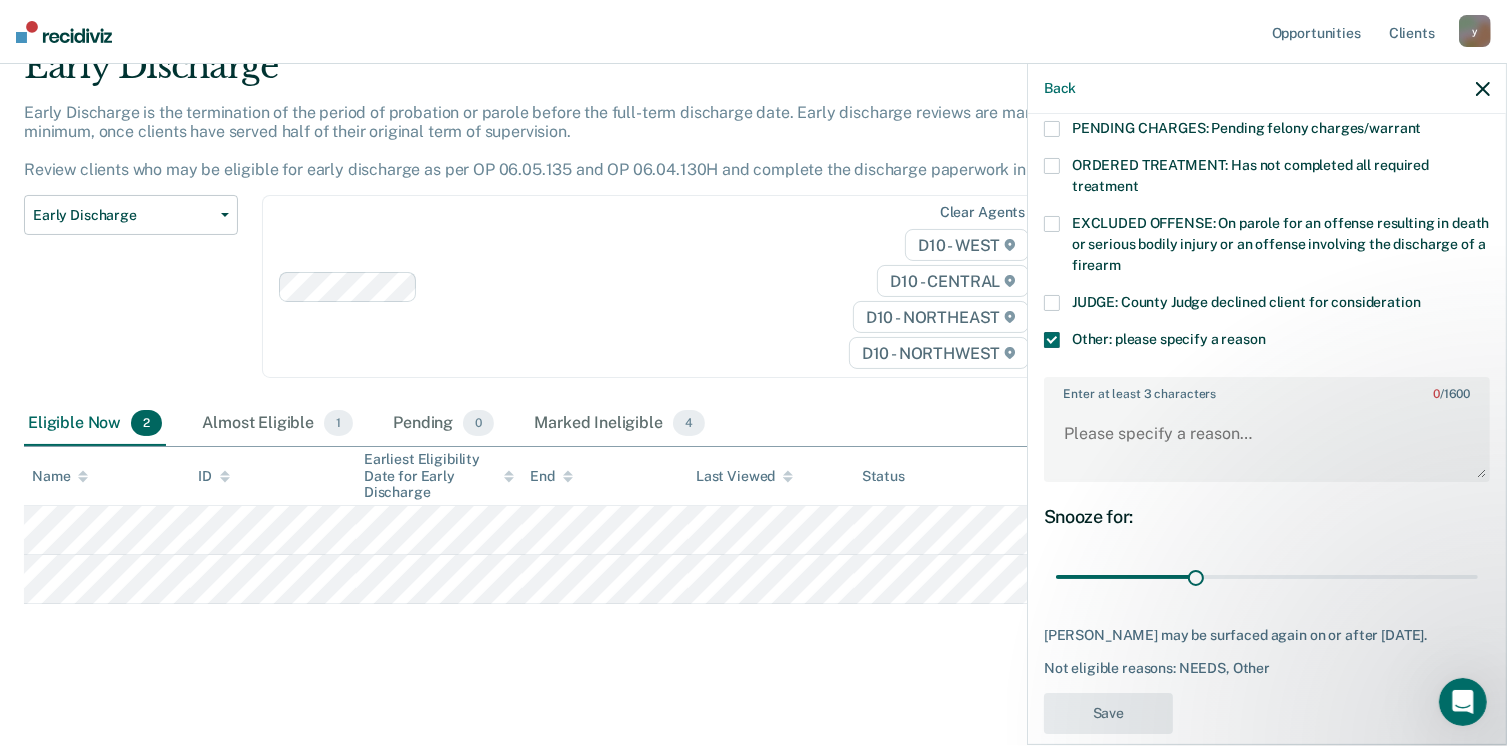 click at bounding box center [1052, 340] 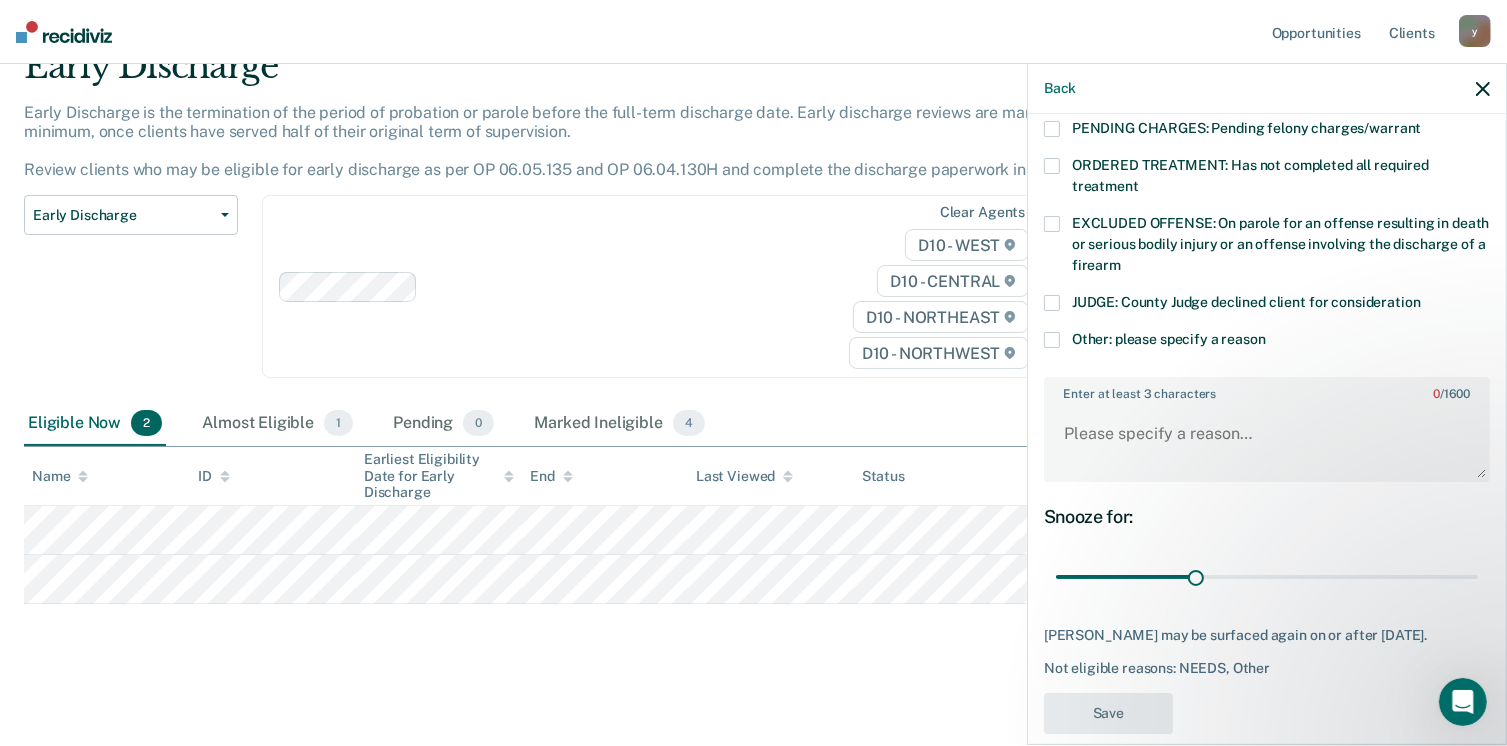 scroll, scrollTop: 551, scrollLeft: 0, axis: vertical 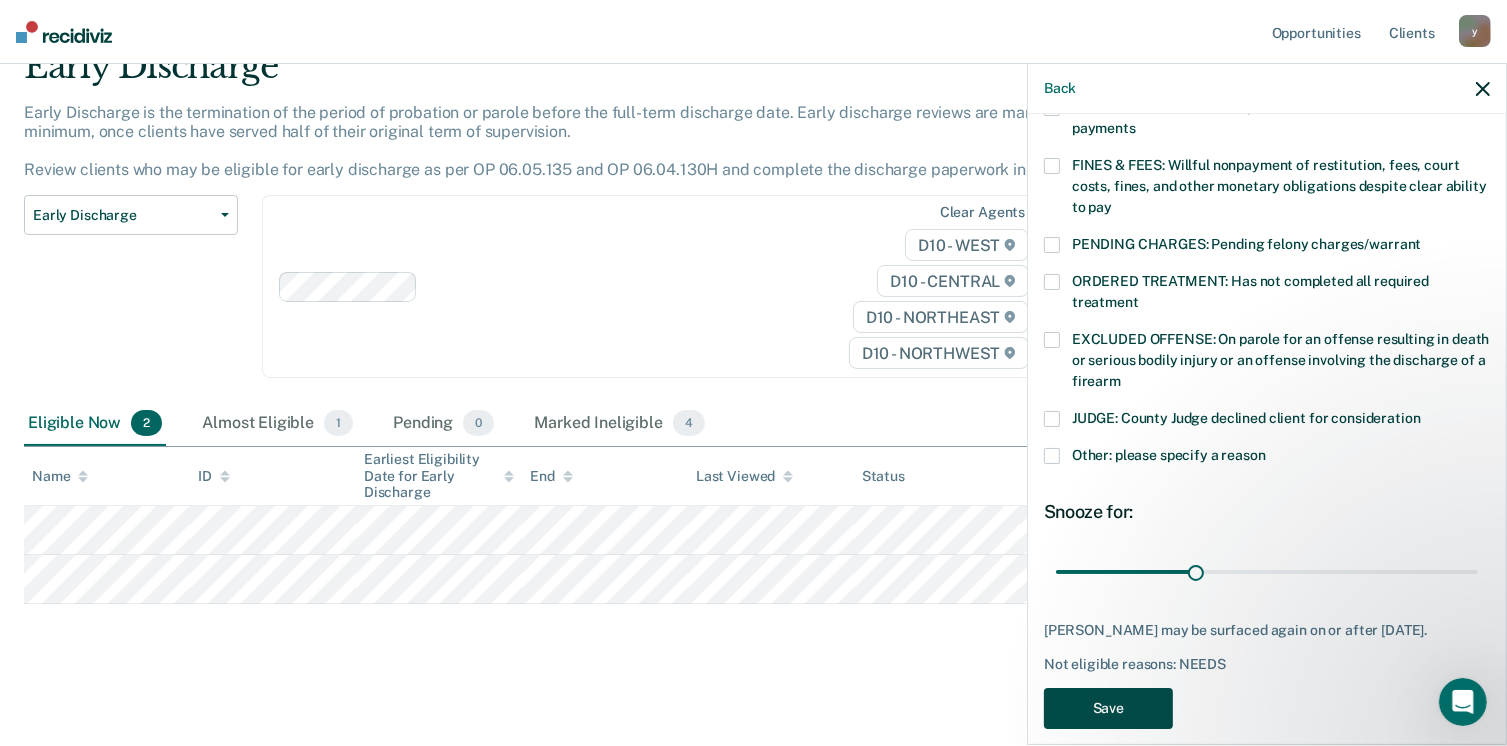 click on "Save" at bounding box center [1108, 708] 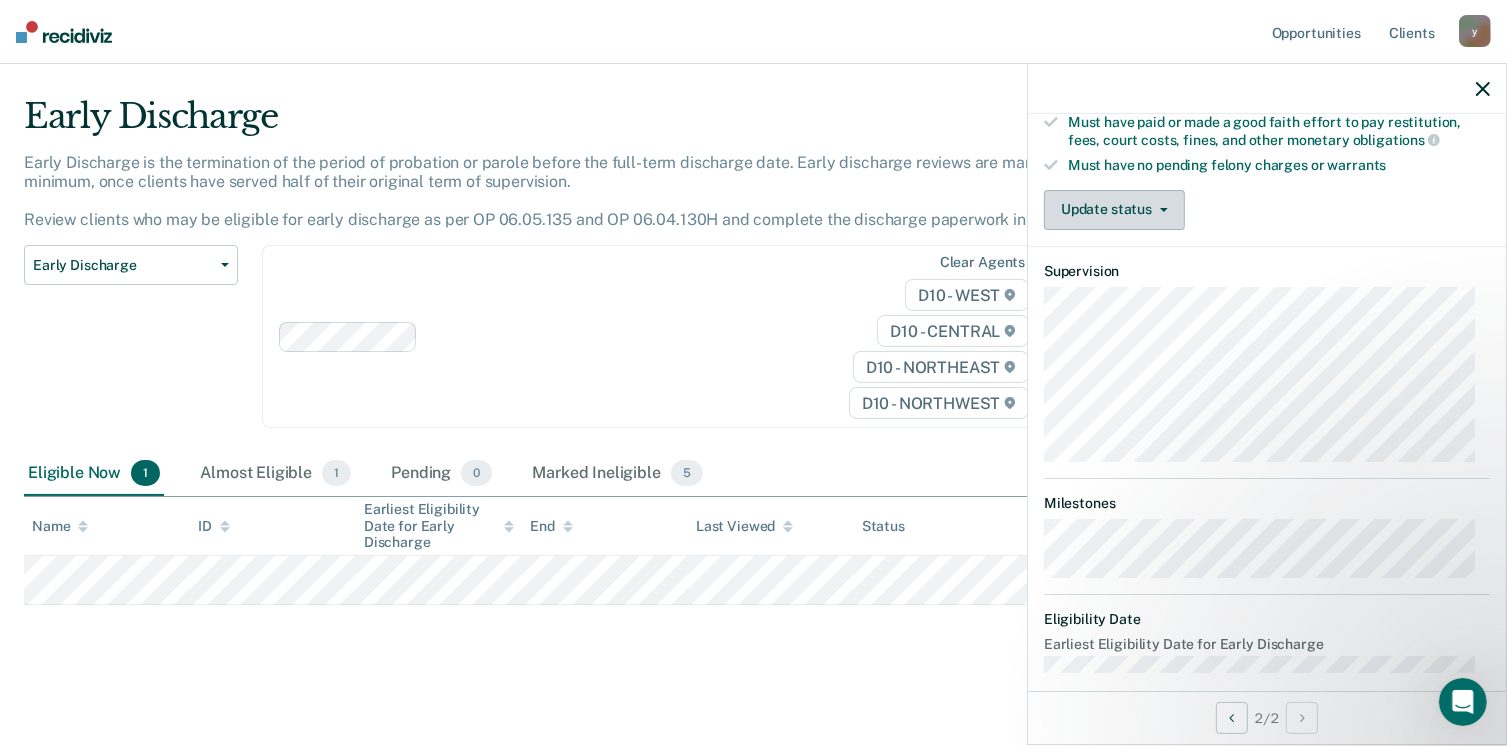 click on "Update status" at bounding box center [1114, 210] 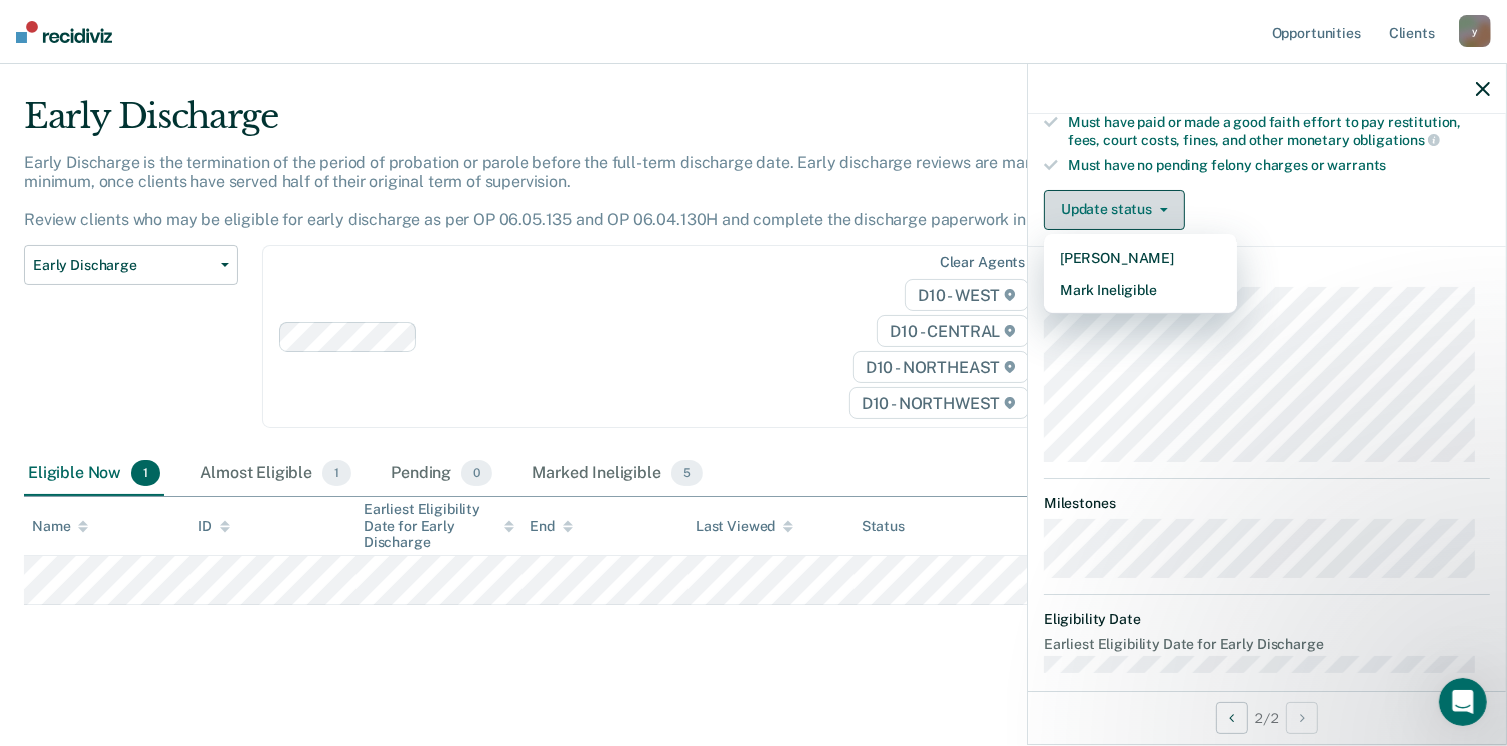 click on "Update status" at bounding box center (1114, 210) 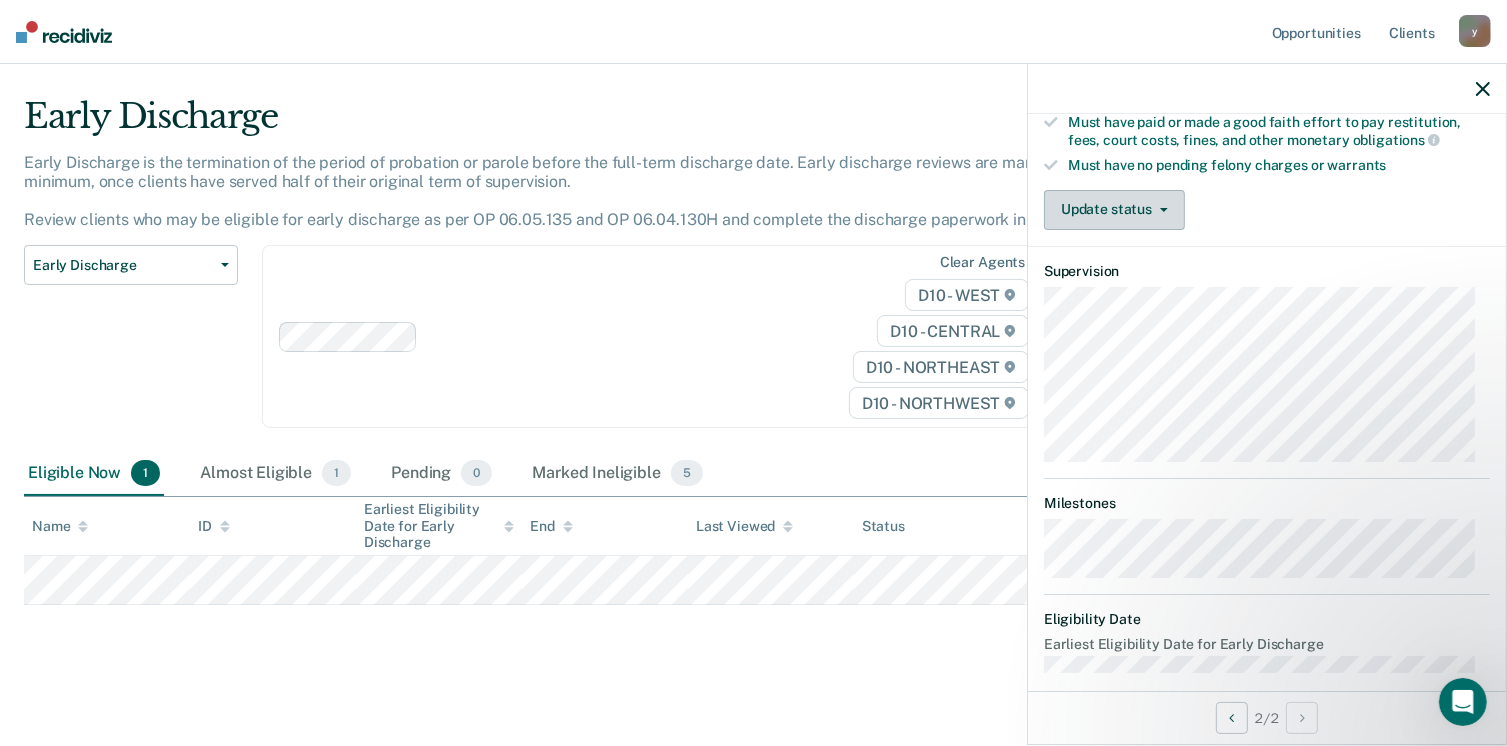 click on "Update status" at bounding box center [1114, 210] 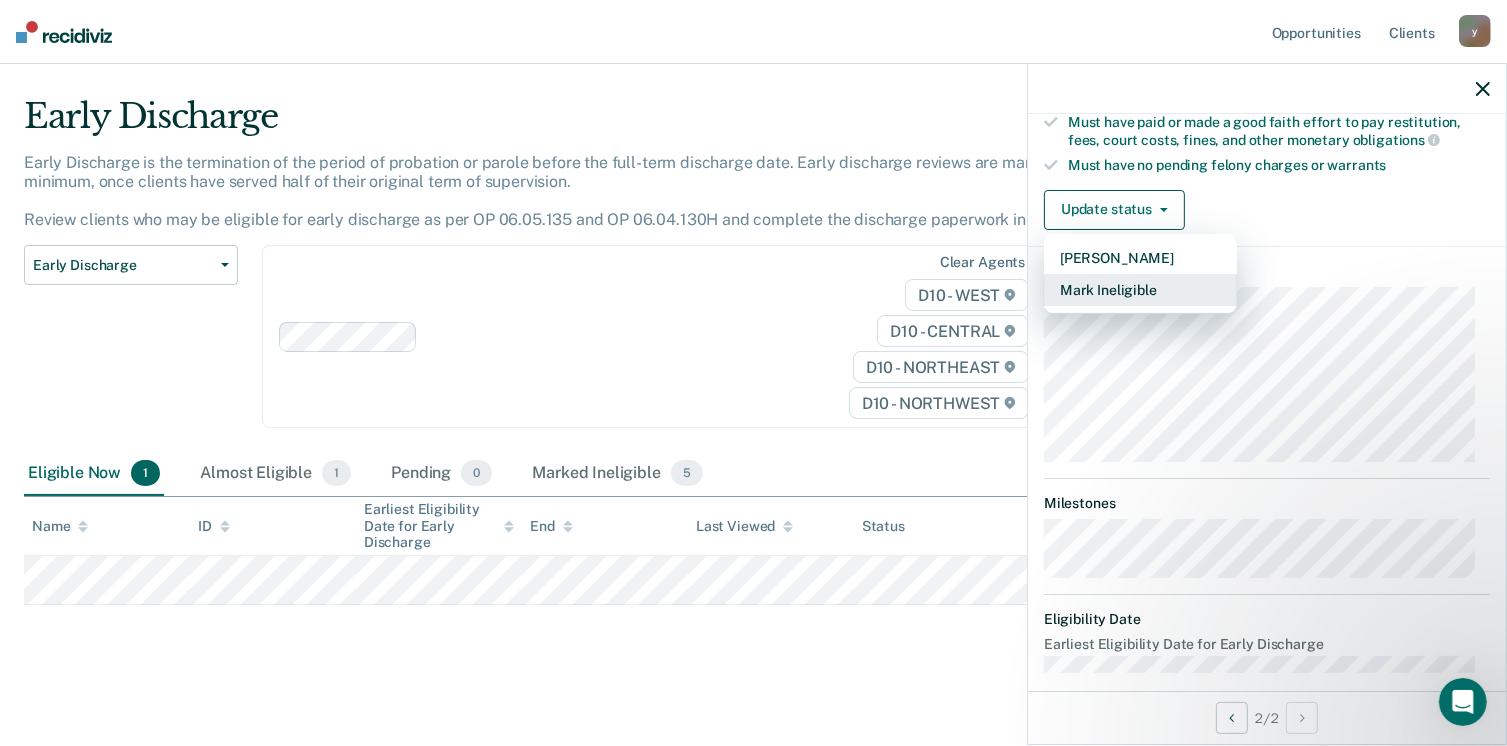 click on "Mark Ineligible" at bounding box center [1140, 290] 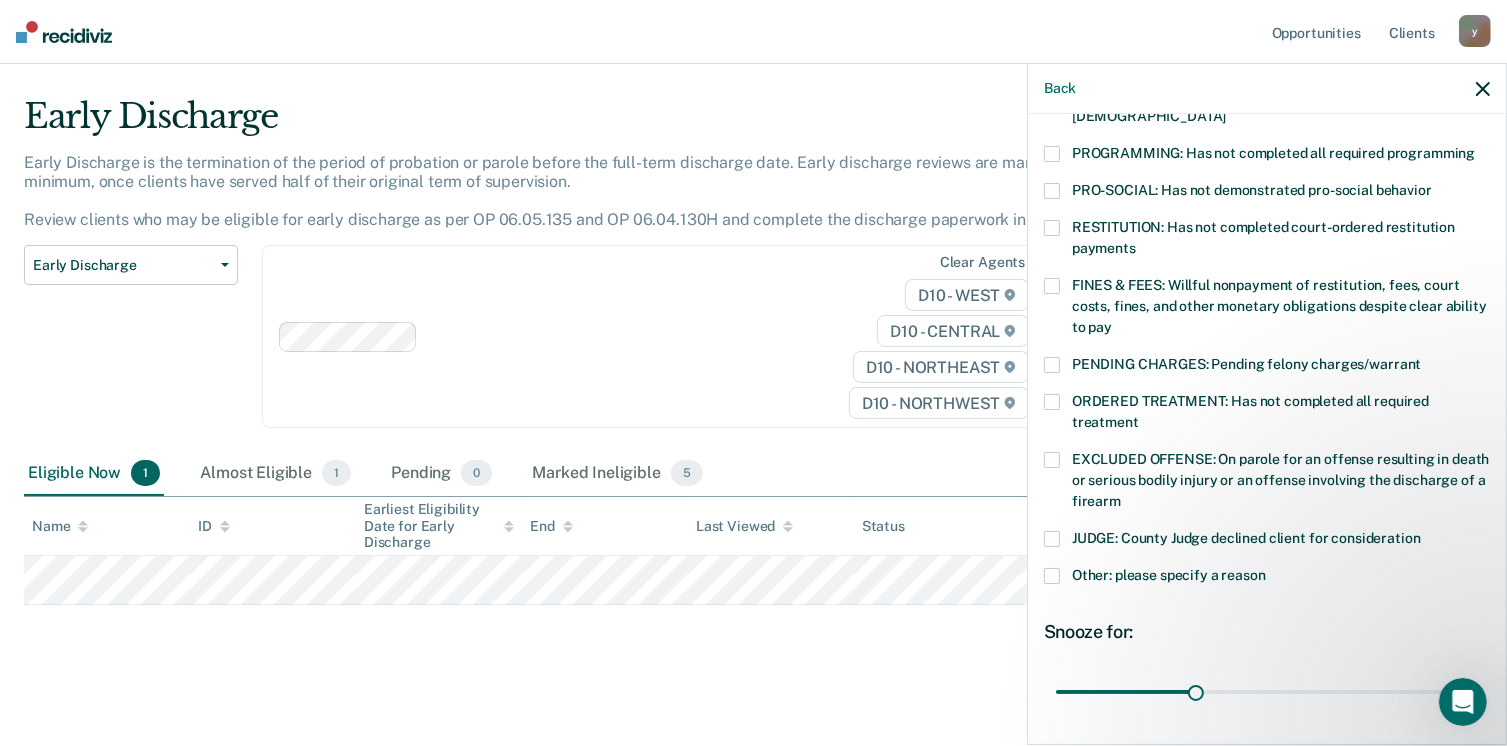 scroll, scrollTop: 391, scrollLeft: 0, axis: vertical 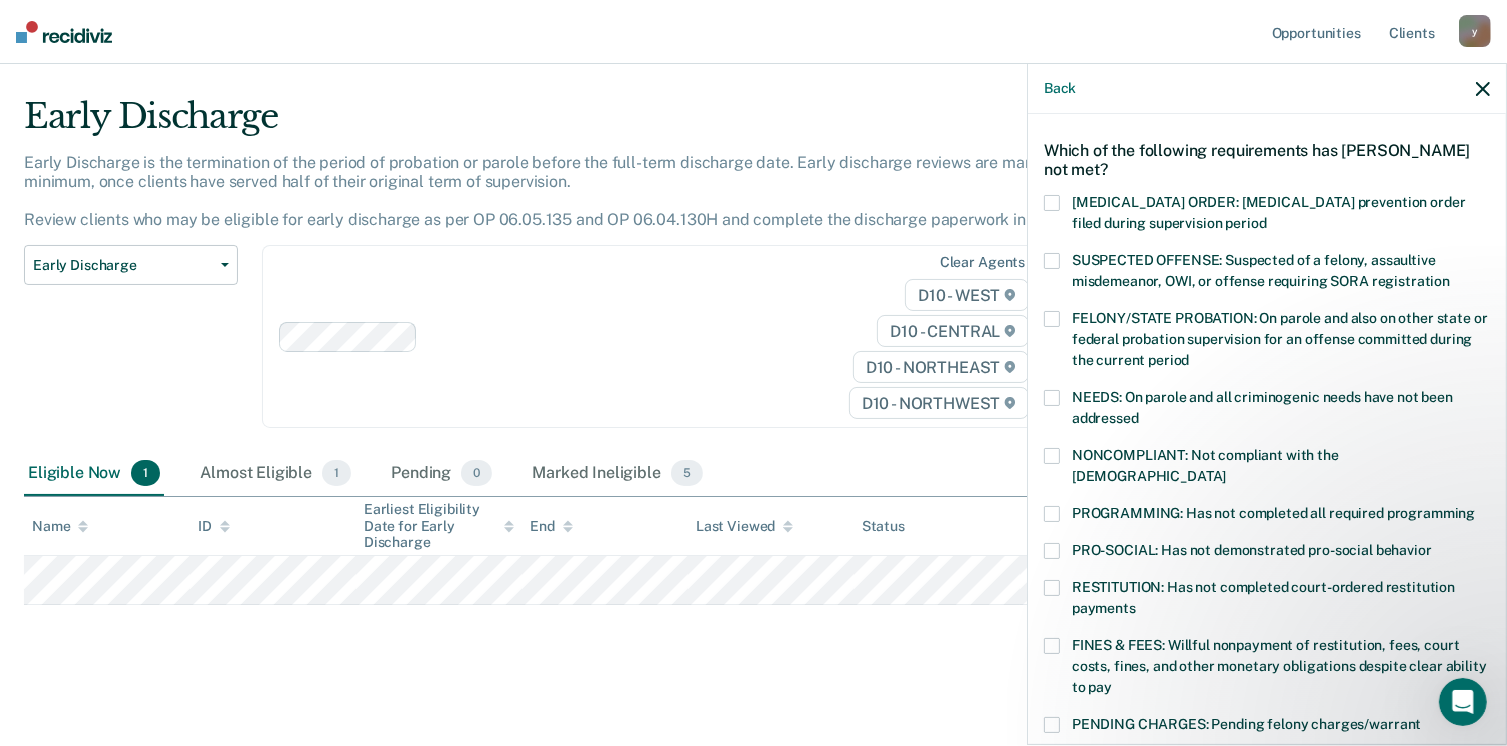 click on "NEEDS: On parole and all criminogenic needs have not been addressed" at bounding box center (1267, 411) 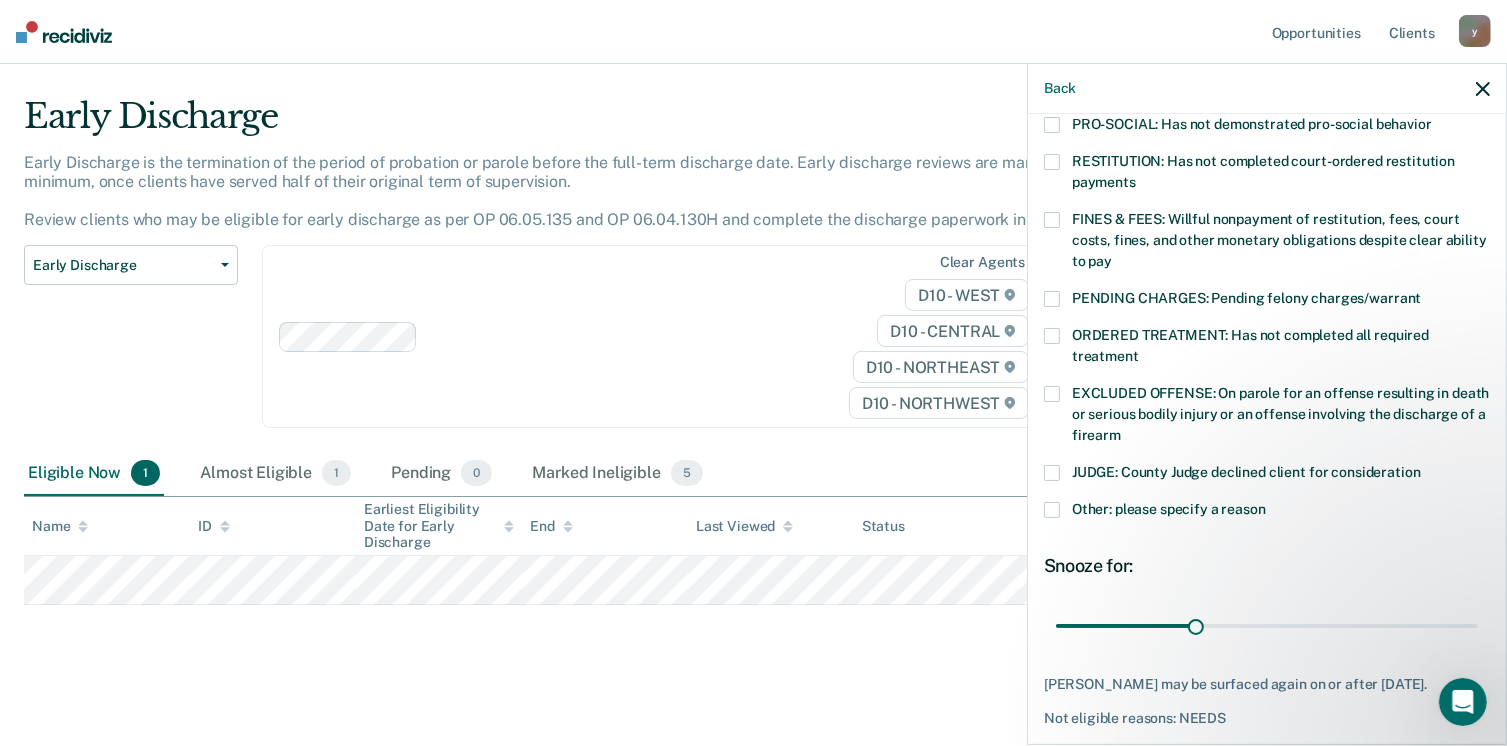 scroll, scrollTop: 551, scrollLeft: 0, axis: vertical 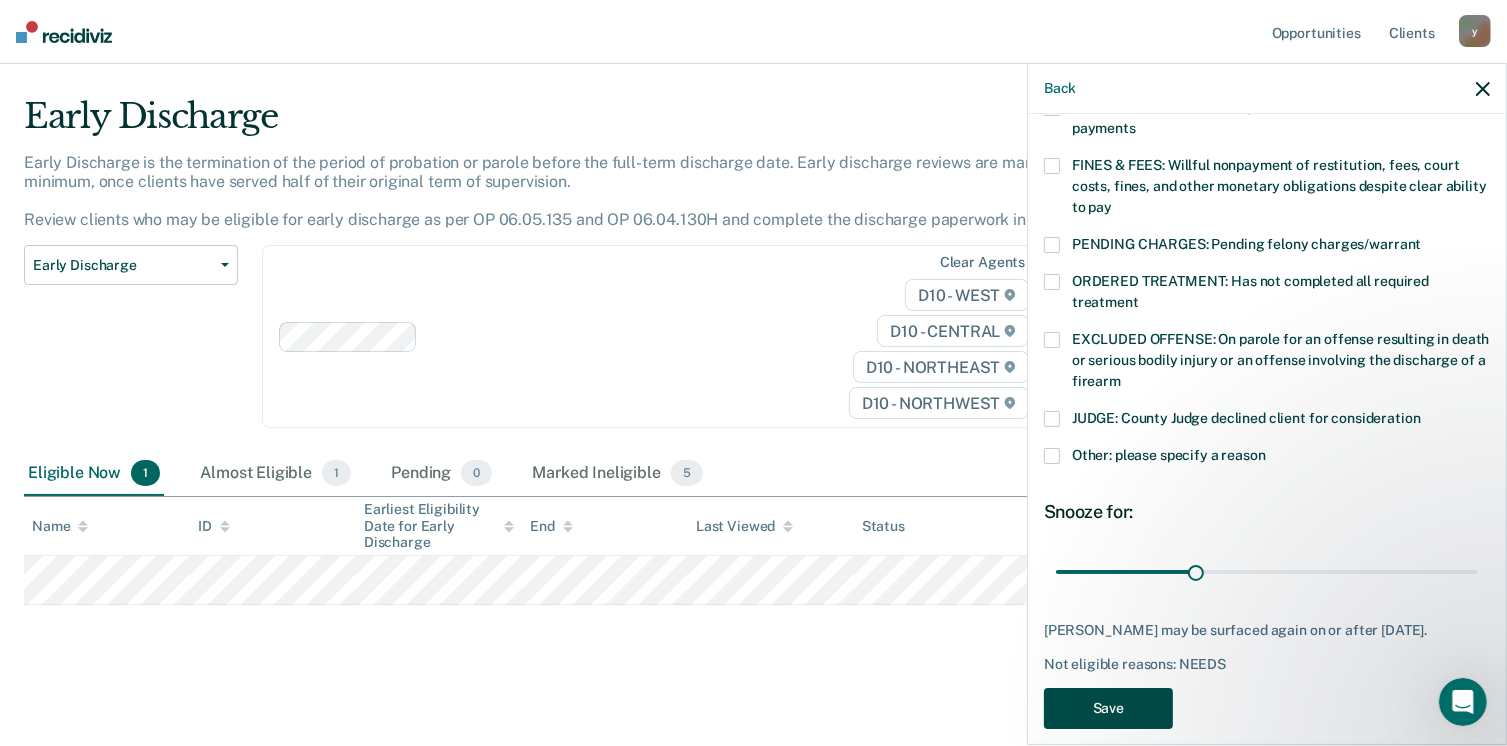 click on "Save" at bounding box center [1108, 708] 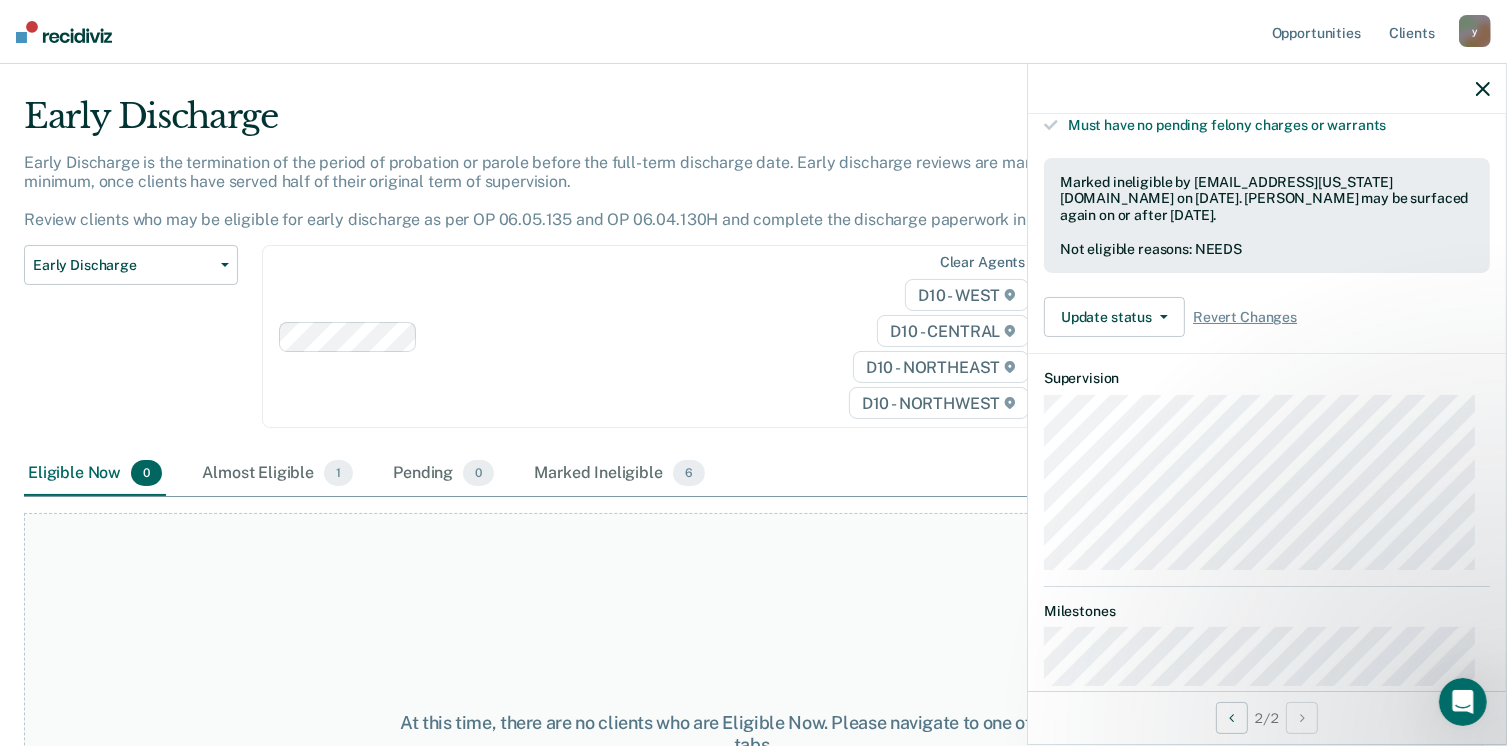 scroll, scrollTop: 710, scrollLeft: 0, axis: vertical 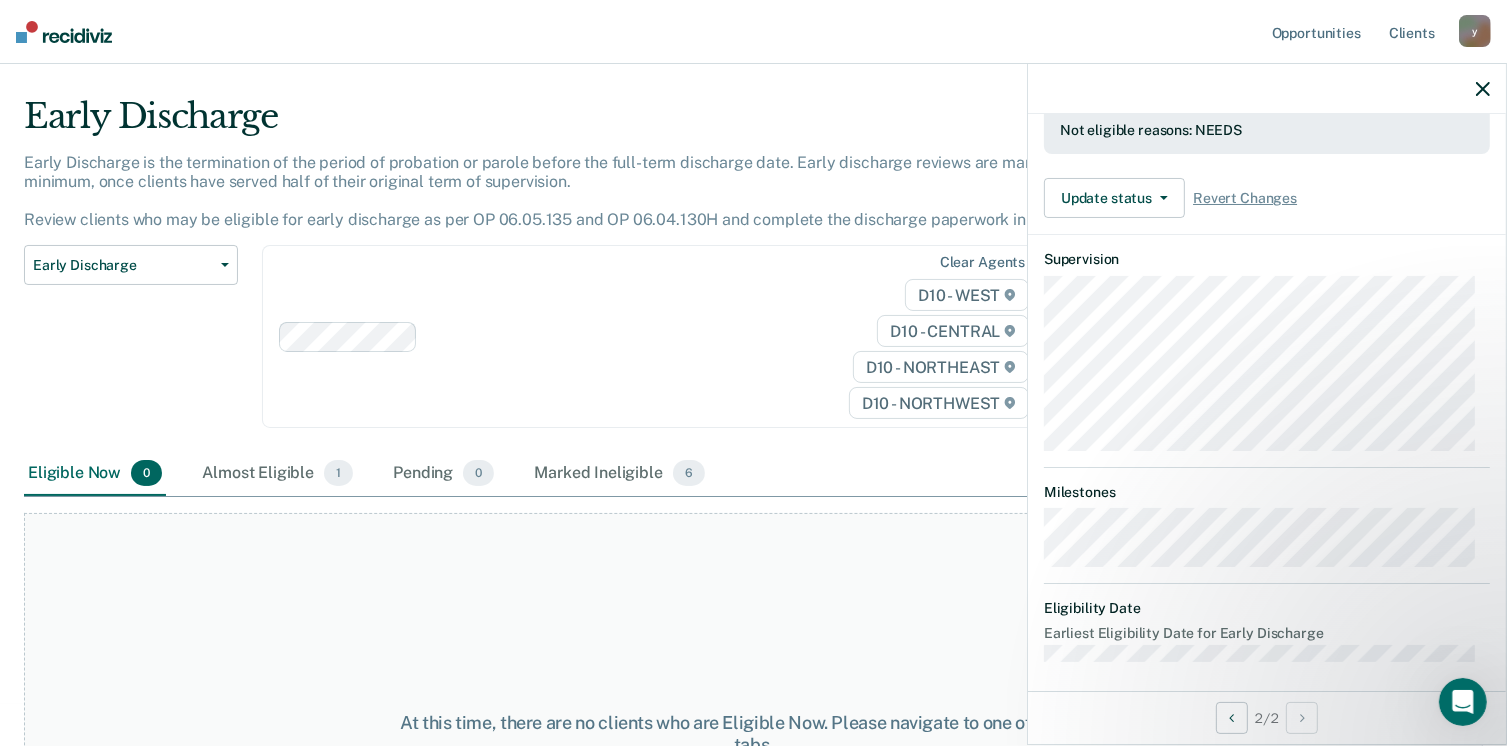 click 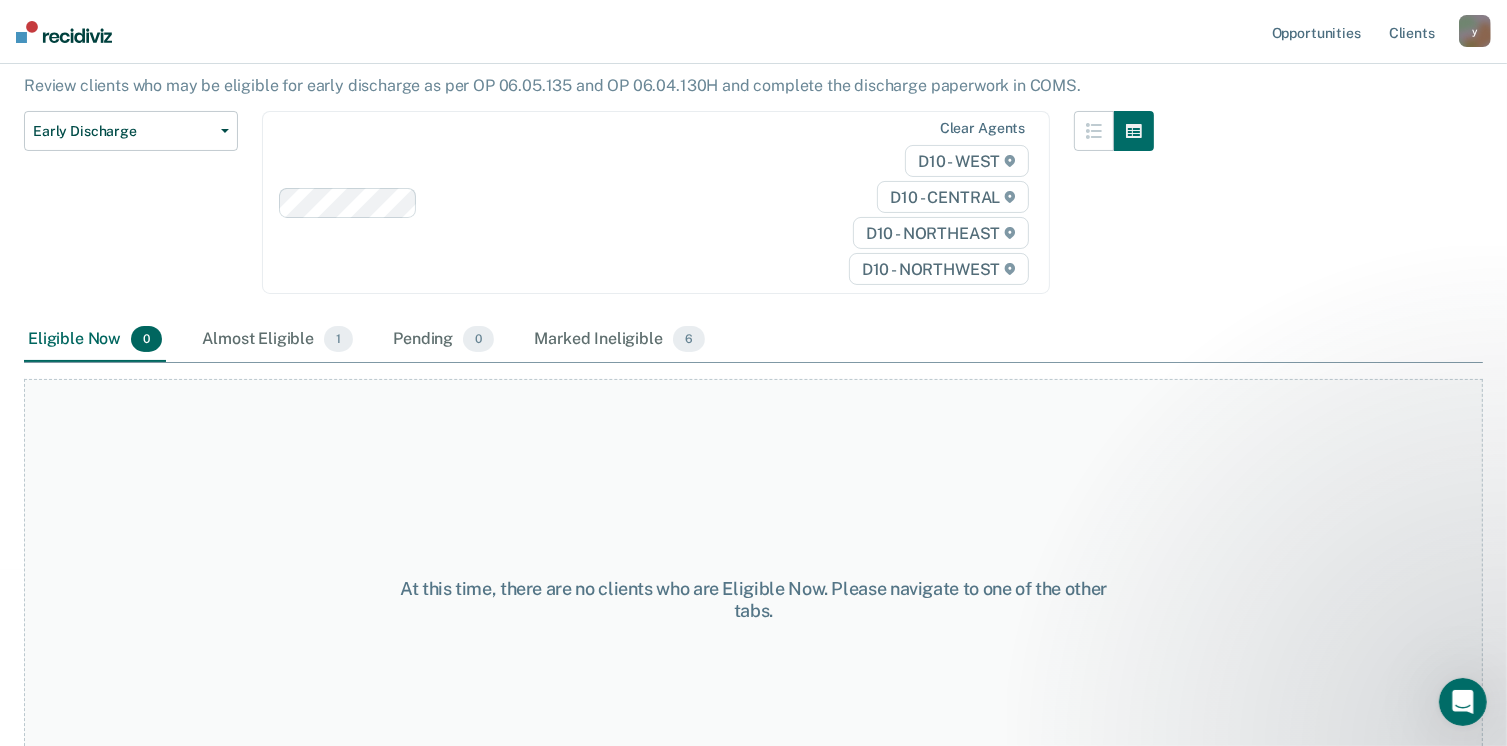 scroll, scrollTop: 248, scrollLeft: 0, axis: vertical 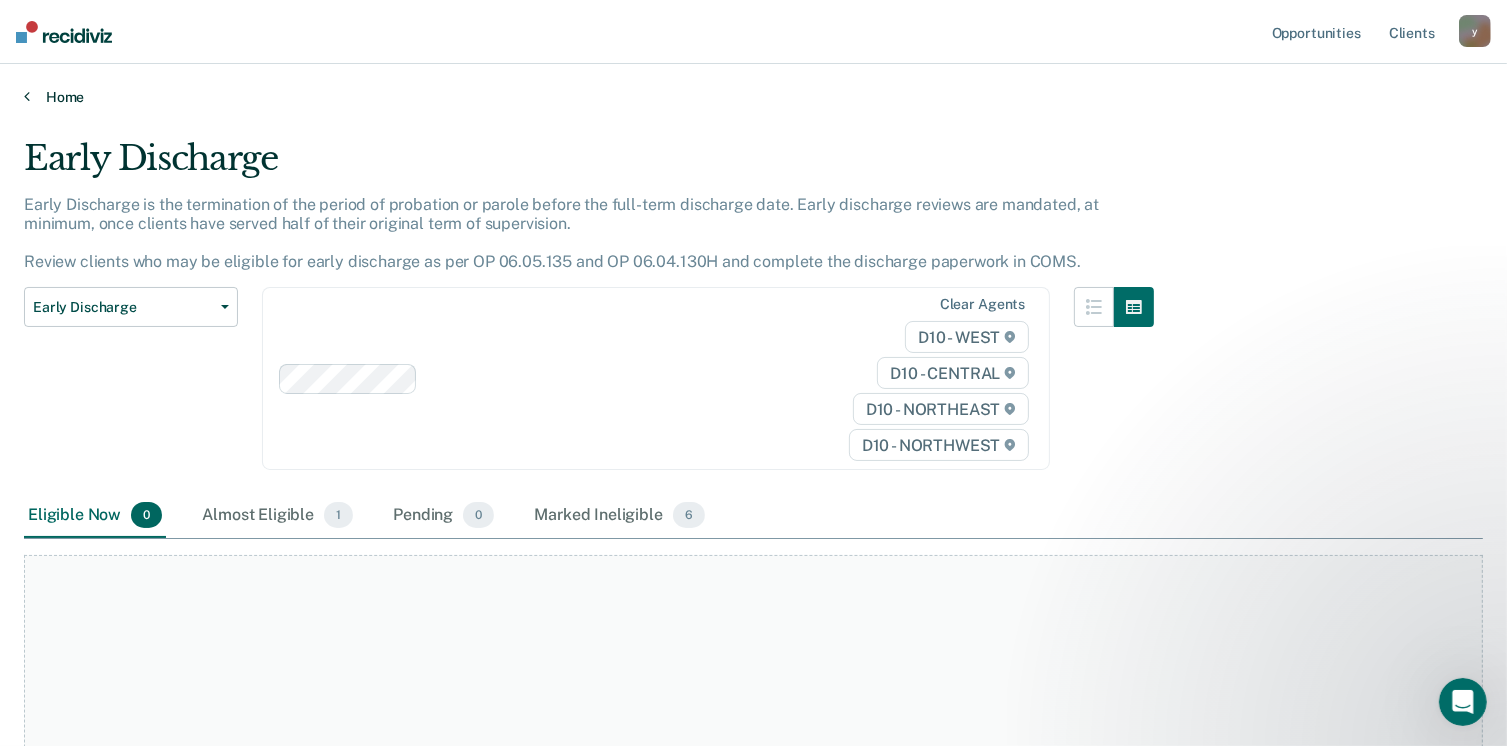click at bounding box center [27, 96] 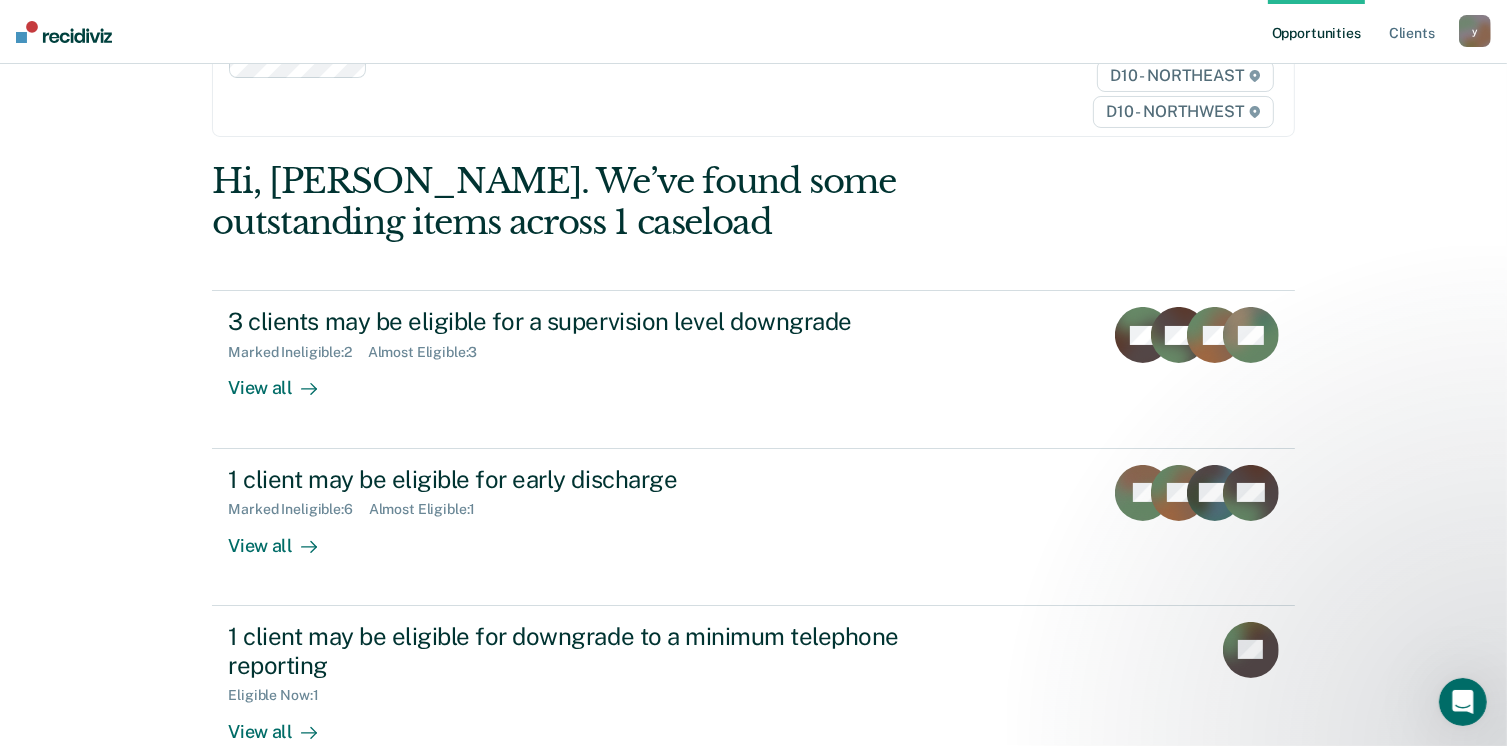 scroll, scrollTop: 240, scrollLeft: 0, axis: vertical 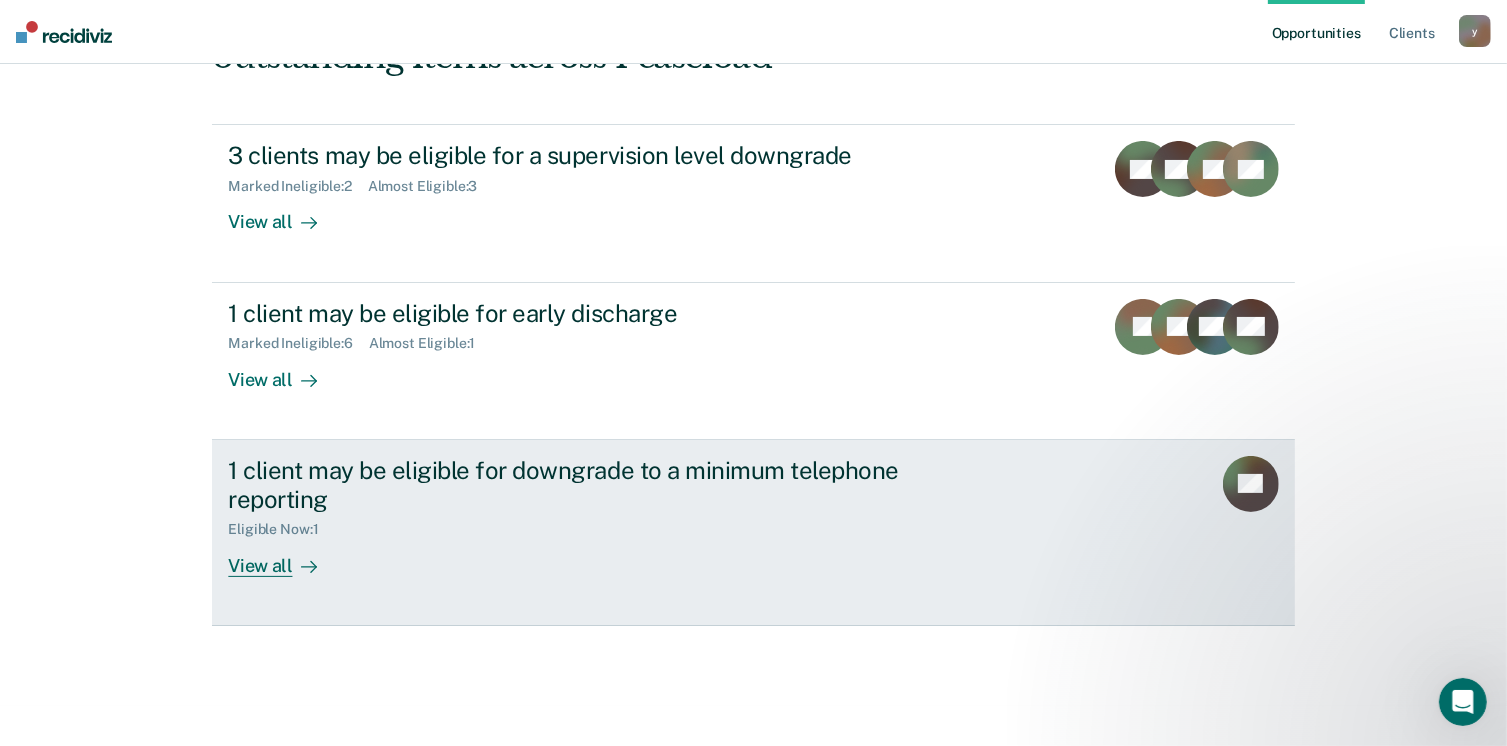 click on "View all" at bounding box center (284, 557) 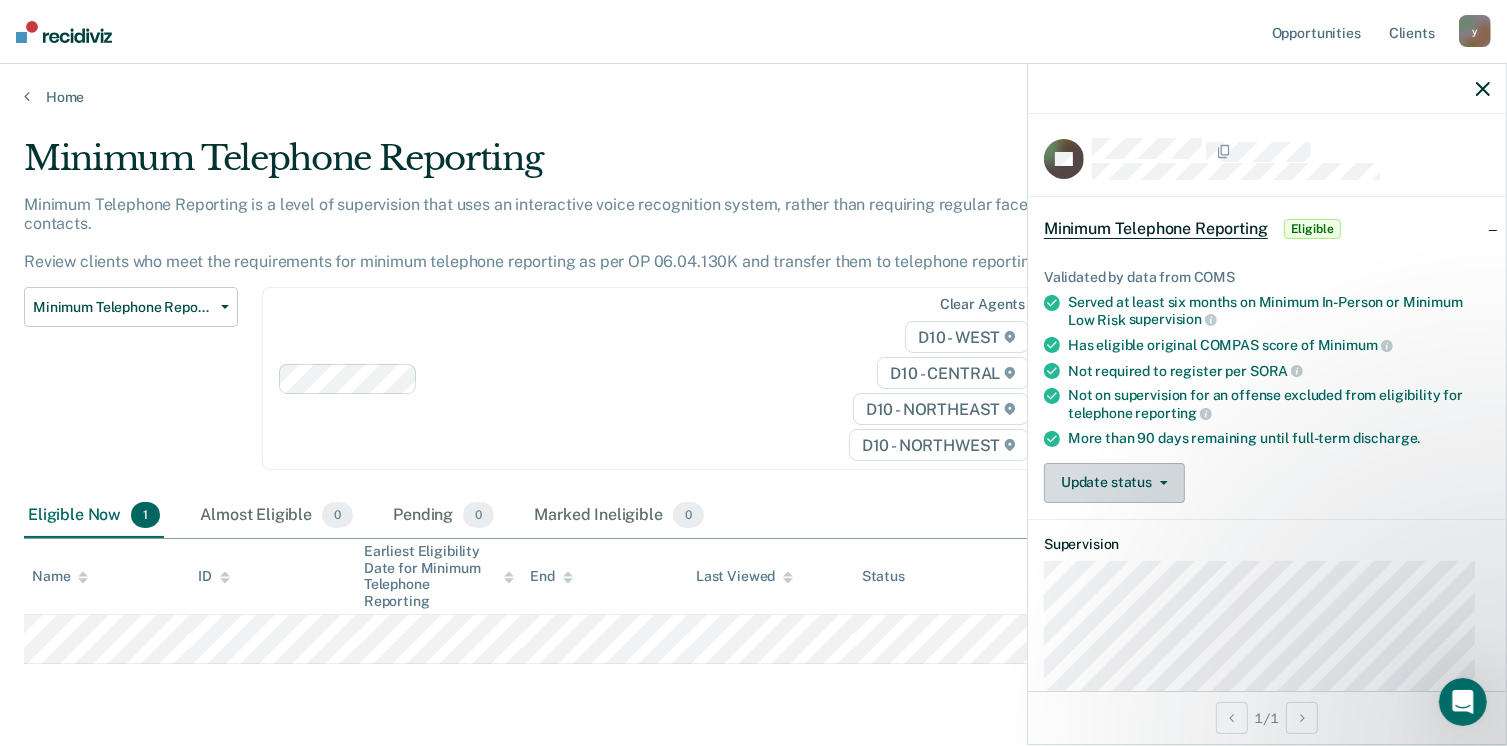 click on "Update status" at bounding box center (1114, 483) 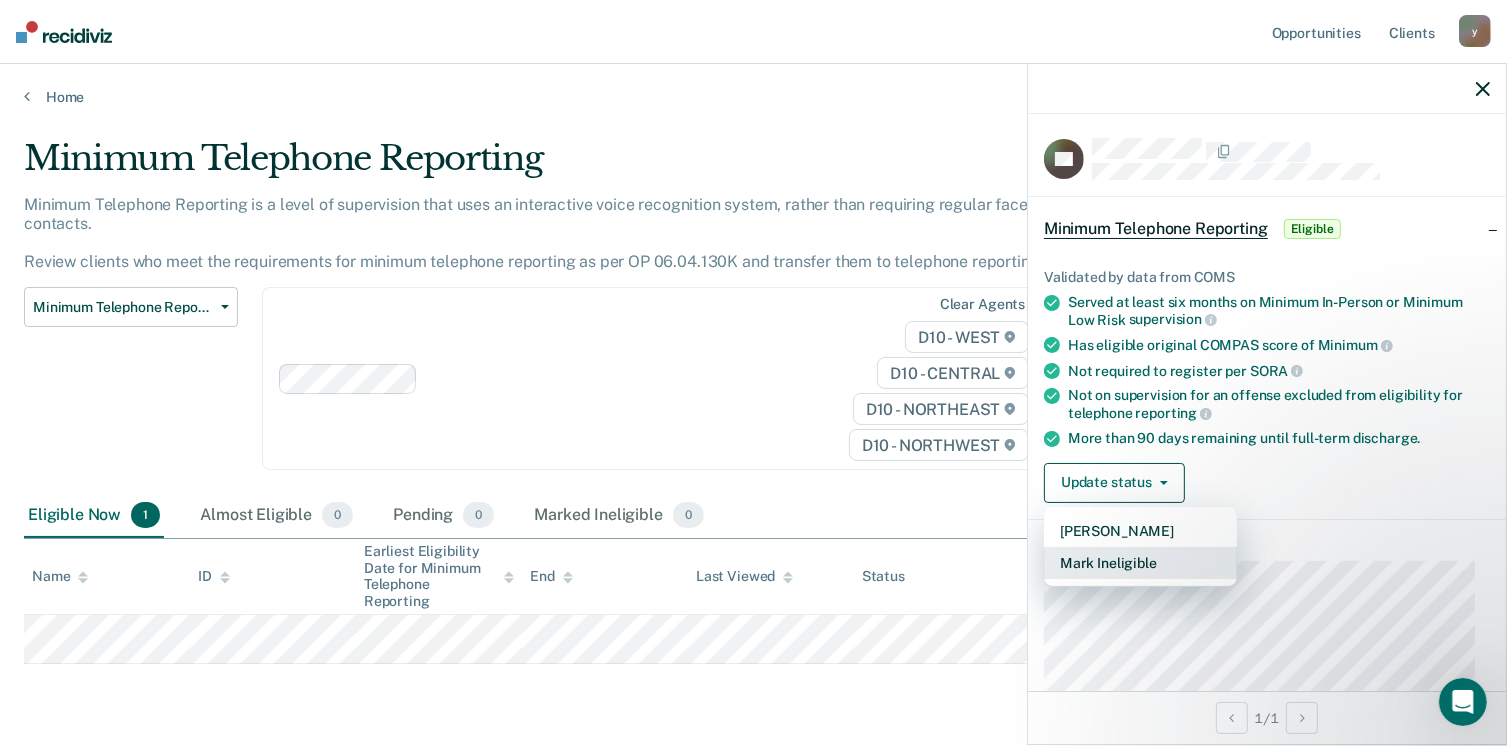 click on "Mark Ineligible" at bounding box center [1140, 563] 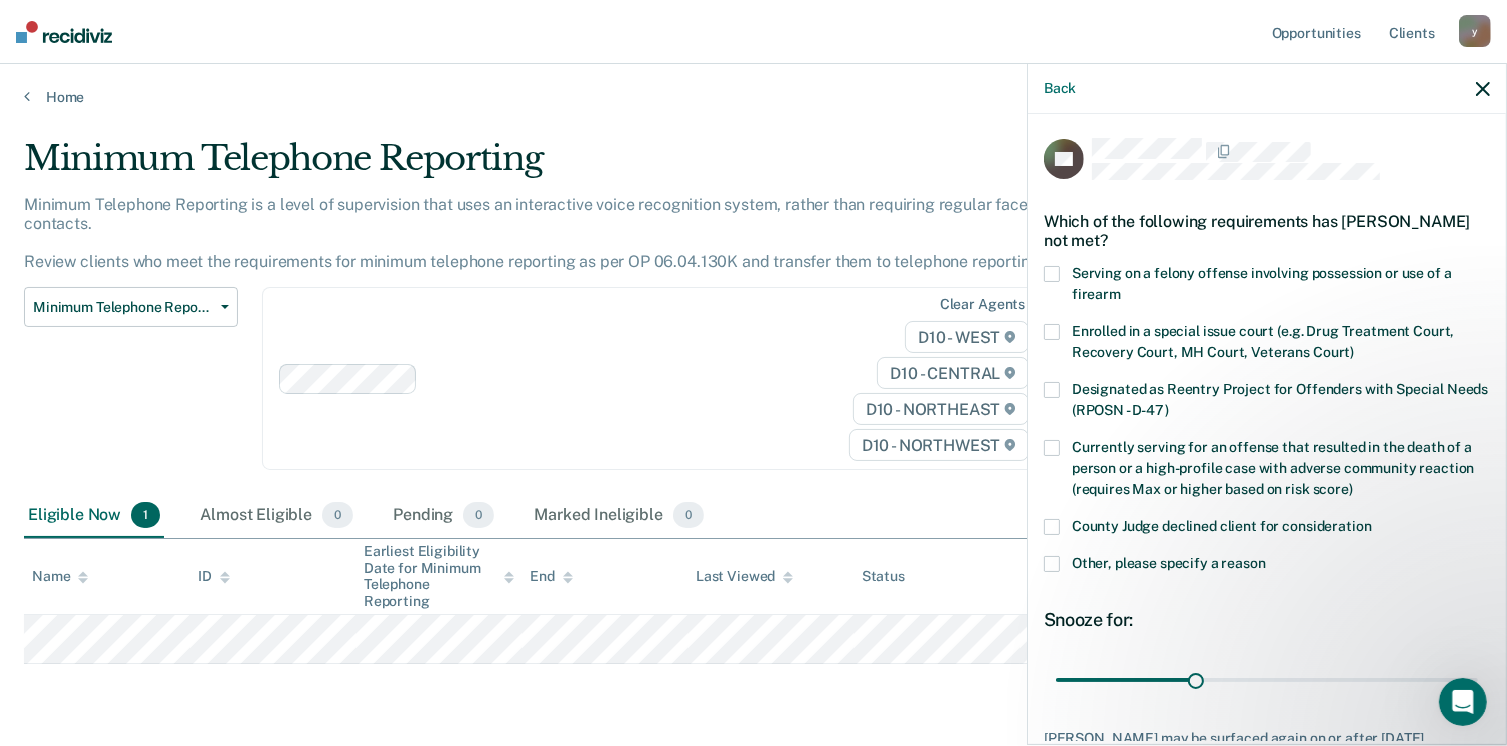 click at bounding box center (1052, 564) 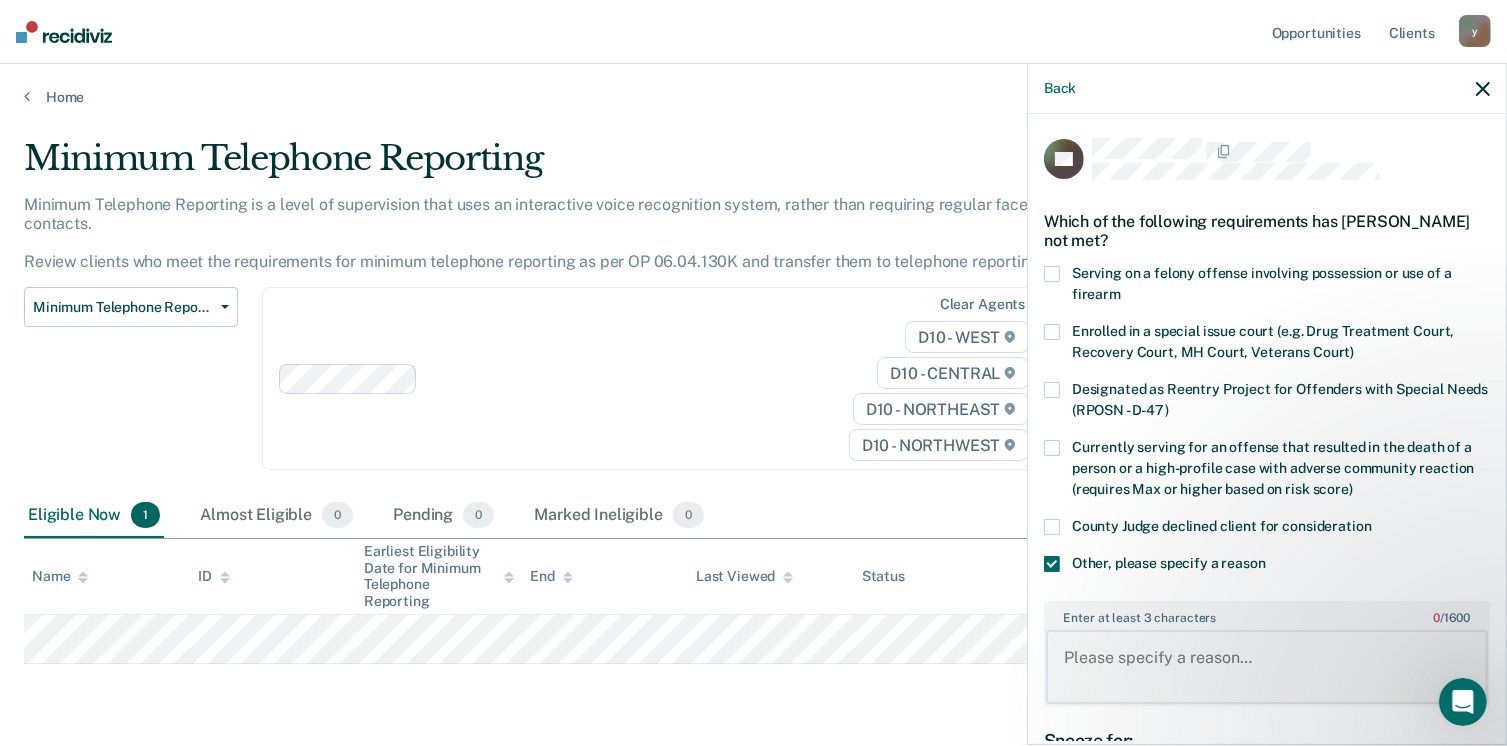 click on "Enter at least 3 characters 0  /  1600" at bounding box center [1267, 667] 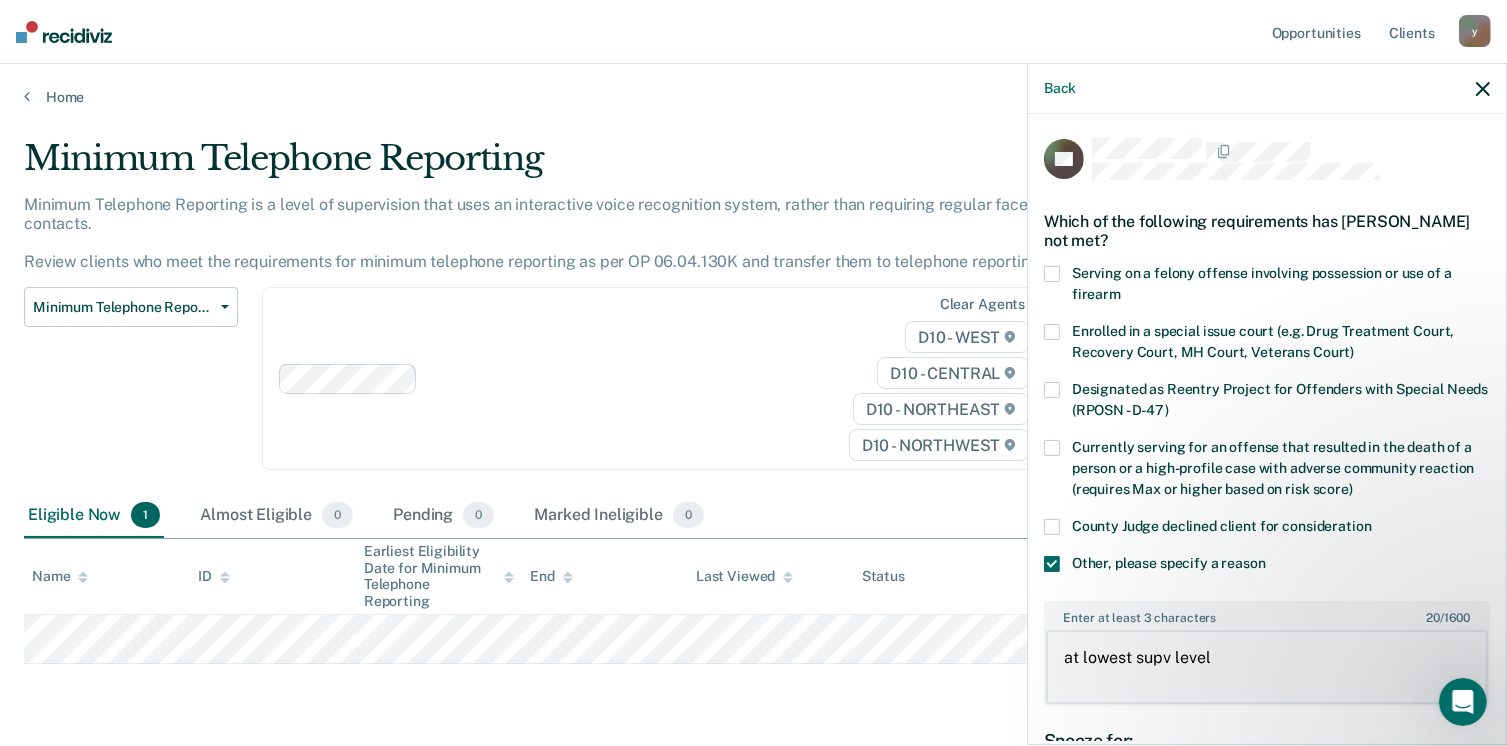 type on "at lowest supv level" 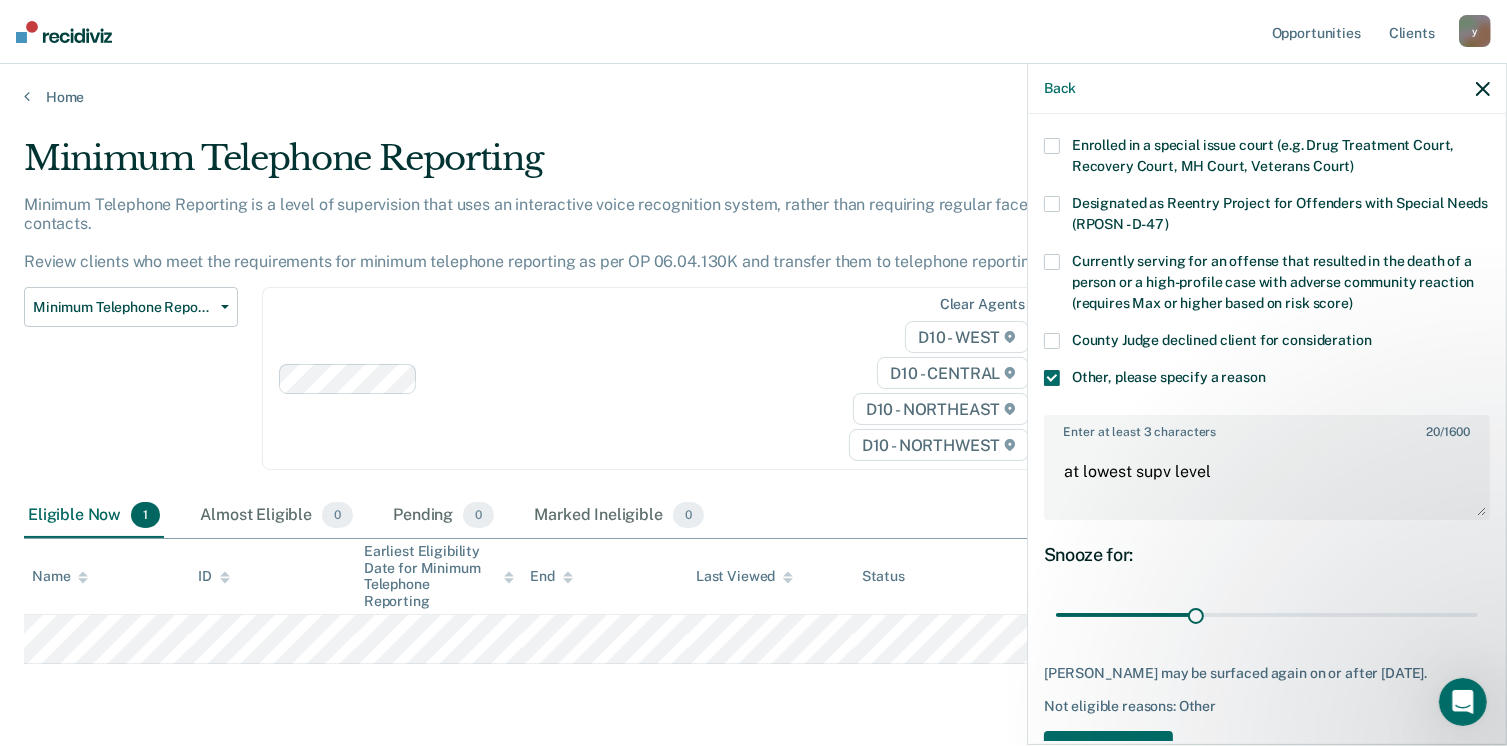 scroll, scrollTop: 248, scrollLeft: 0, axis: vertical 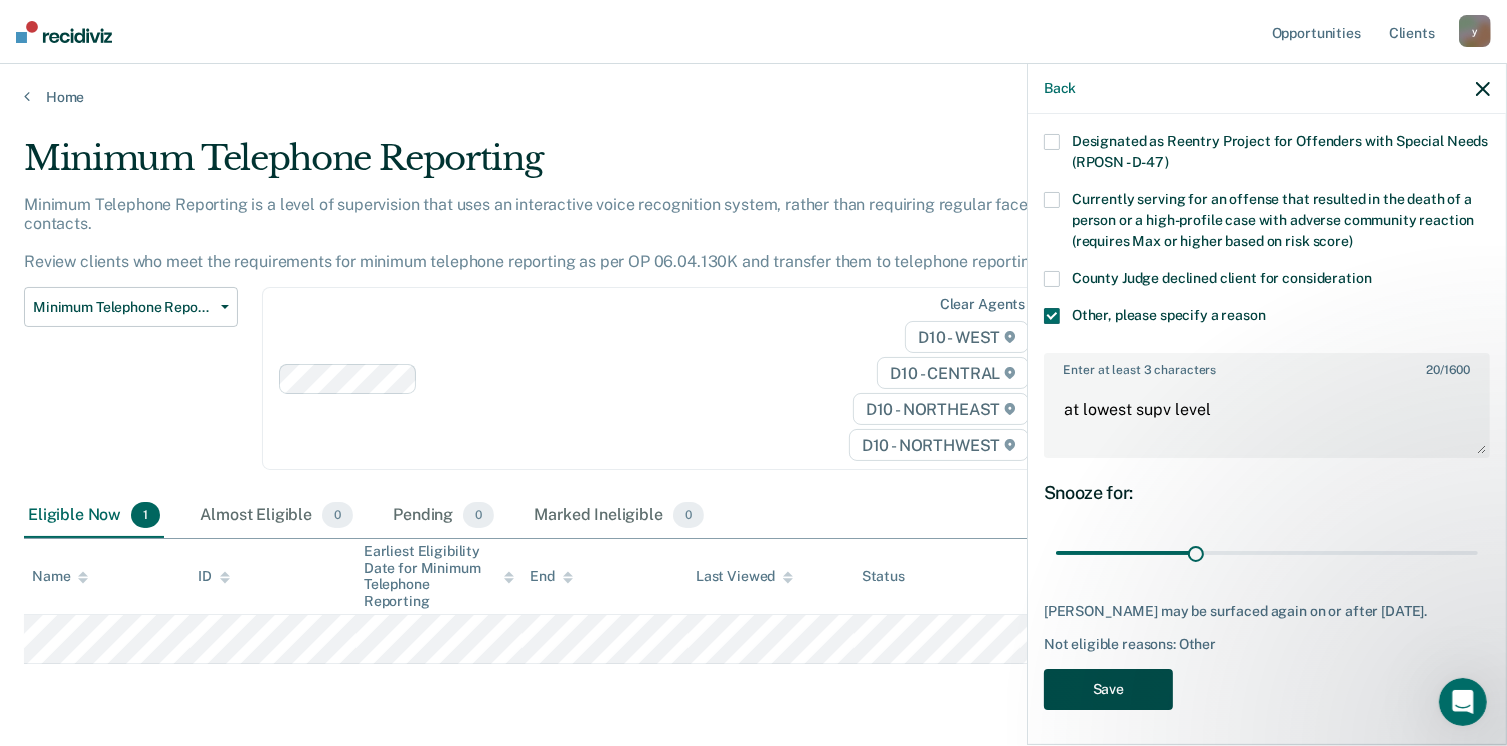 click on "Save" at bounding box center [1108, 689] 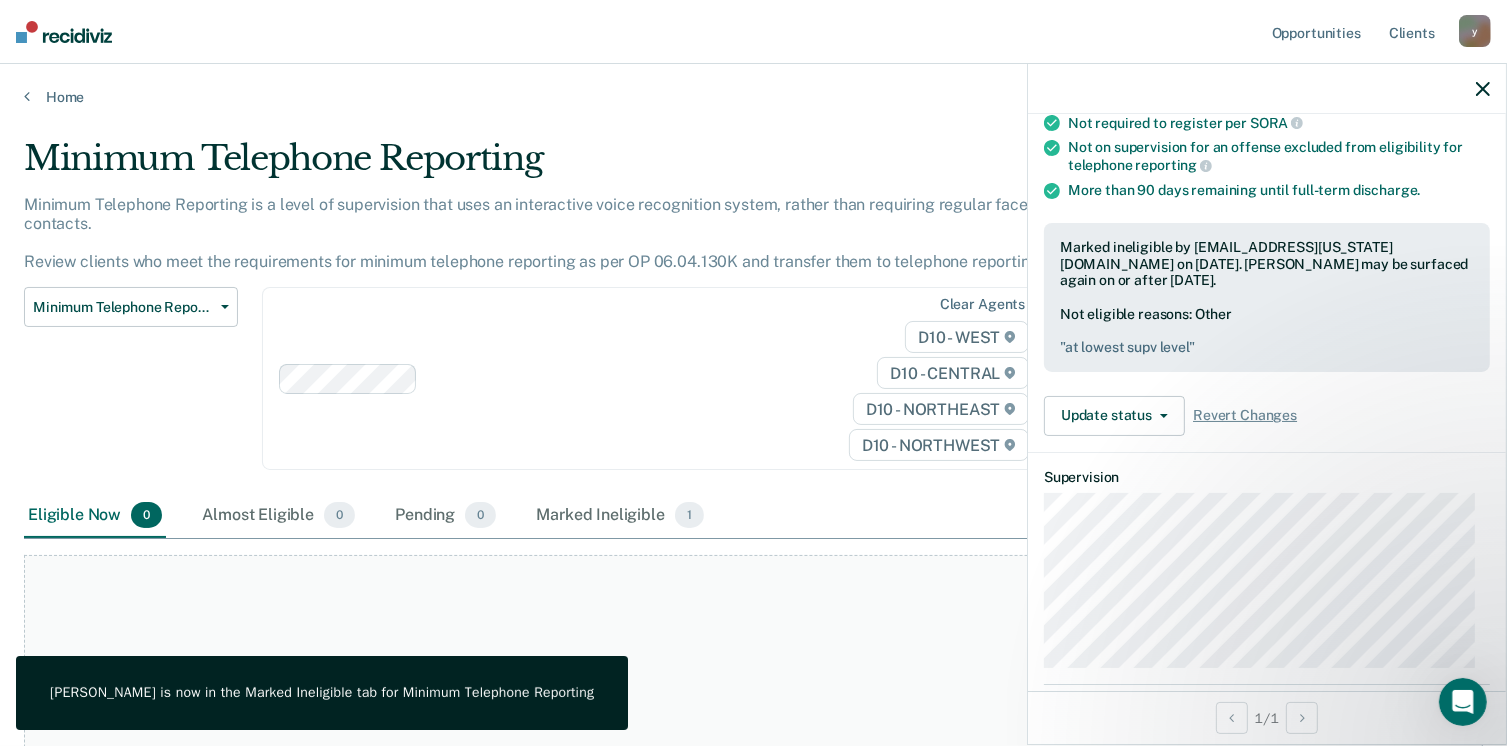 click on "At this time, there are no clients who are Eligible Now. Please navigate to one of the other tabs." at bounding box center [753, 776] 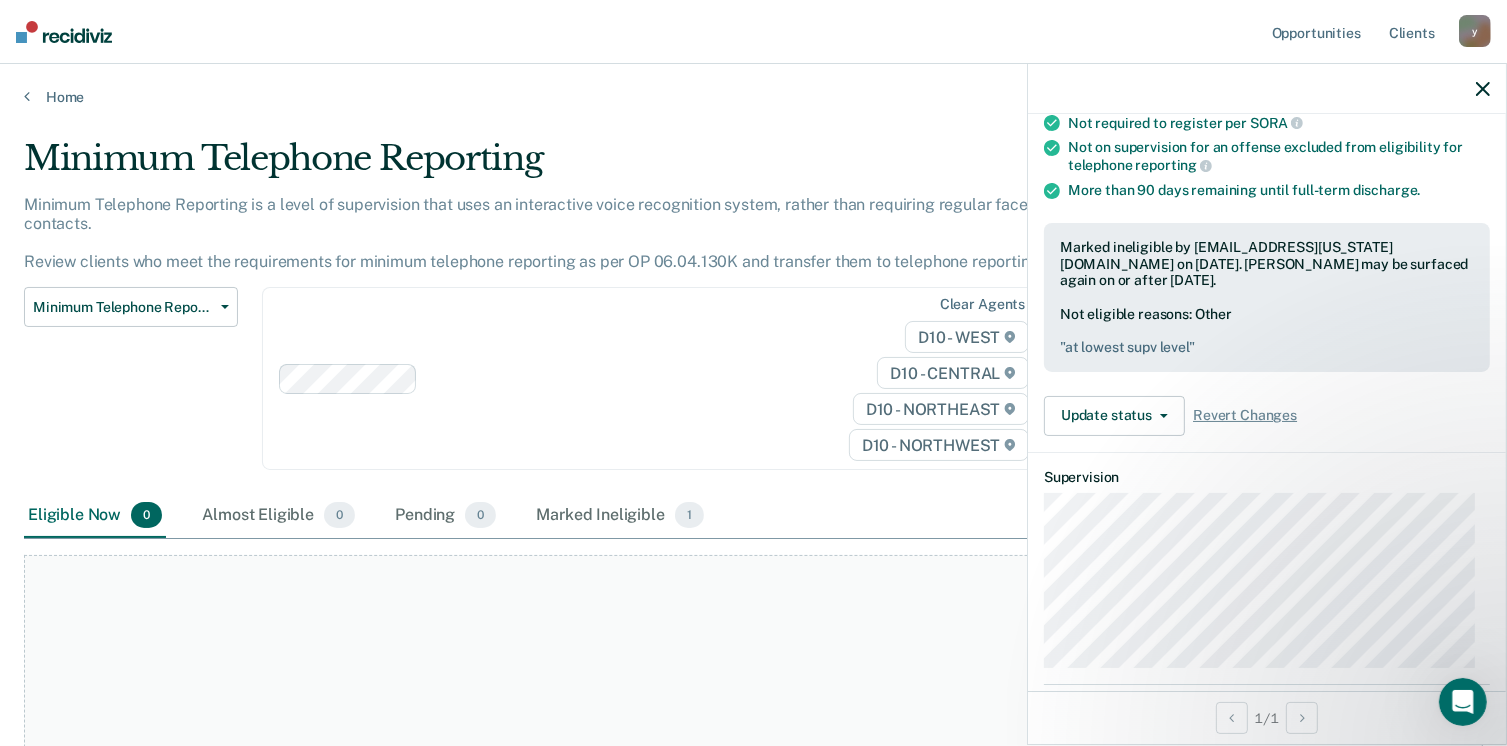 click 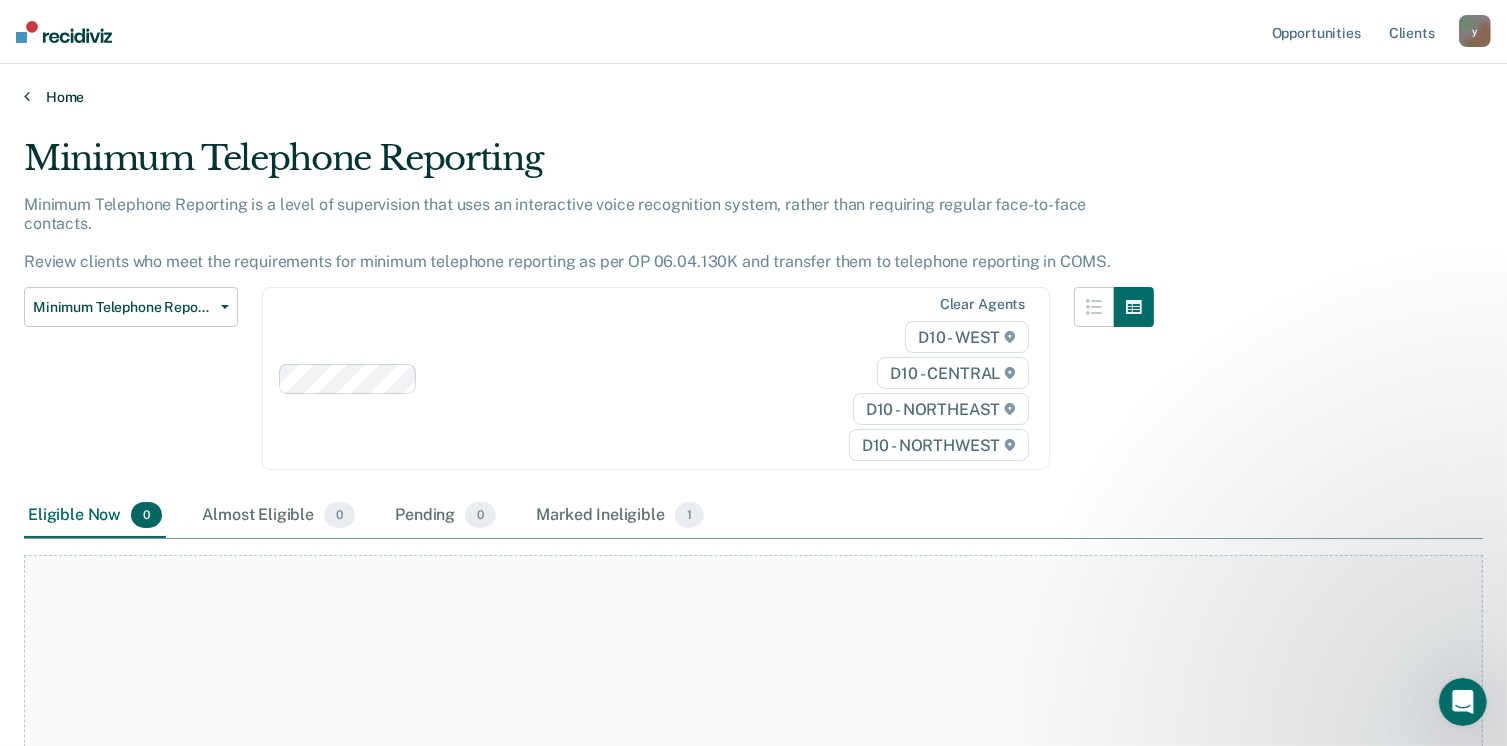 click on "Home" at bounding box center (753, 97) 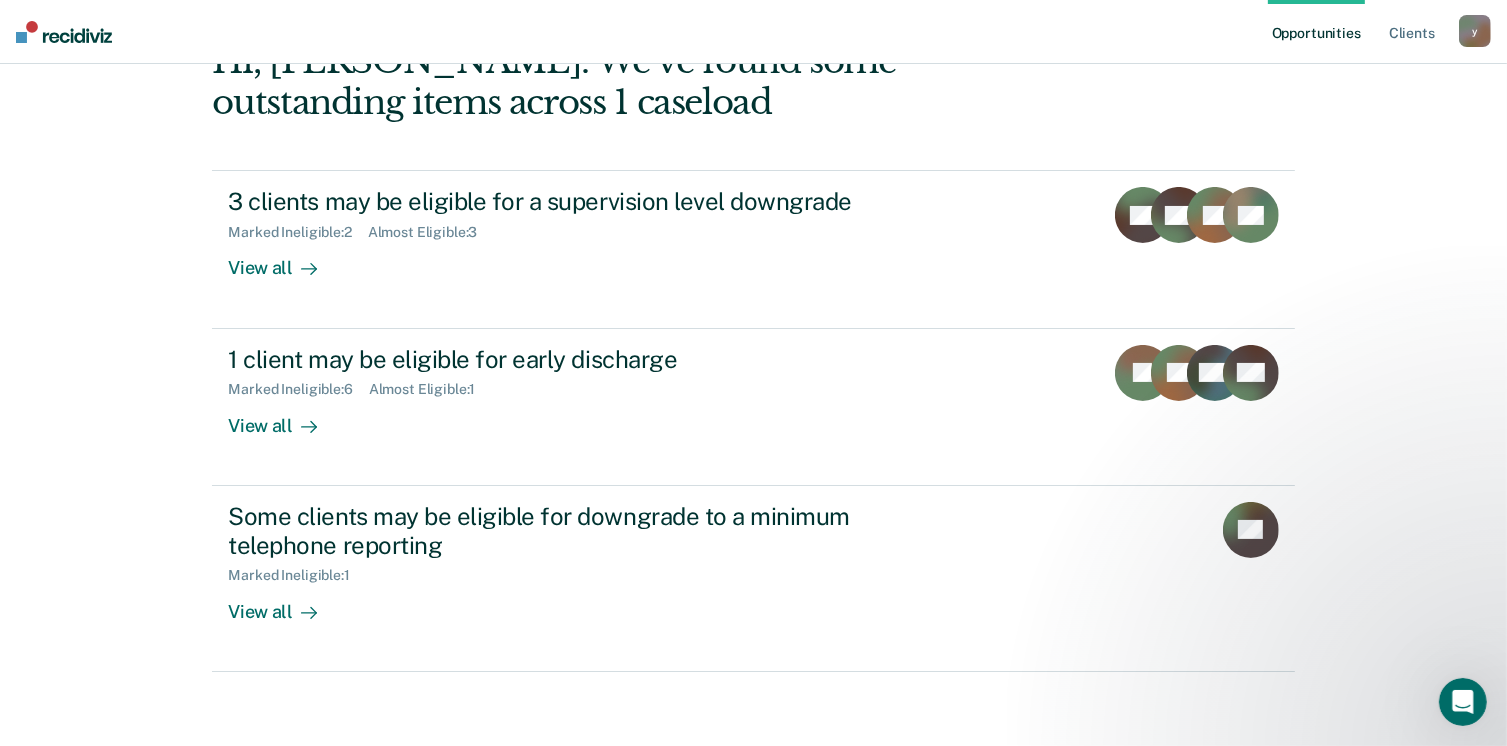 scroll, scrollTop: 272, scrollLeft: 0, axis: vertical 